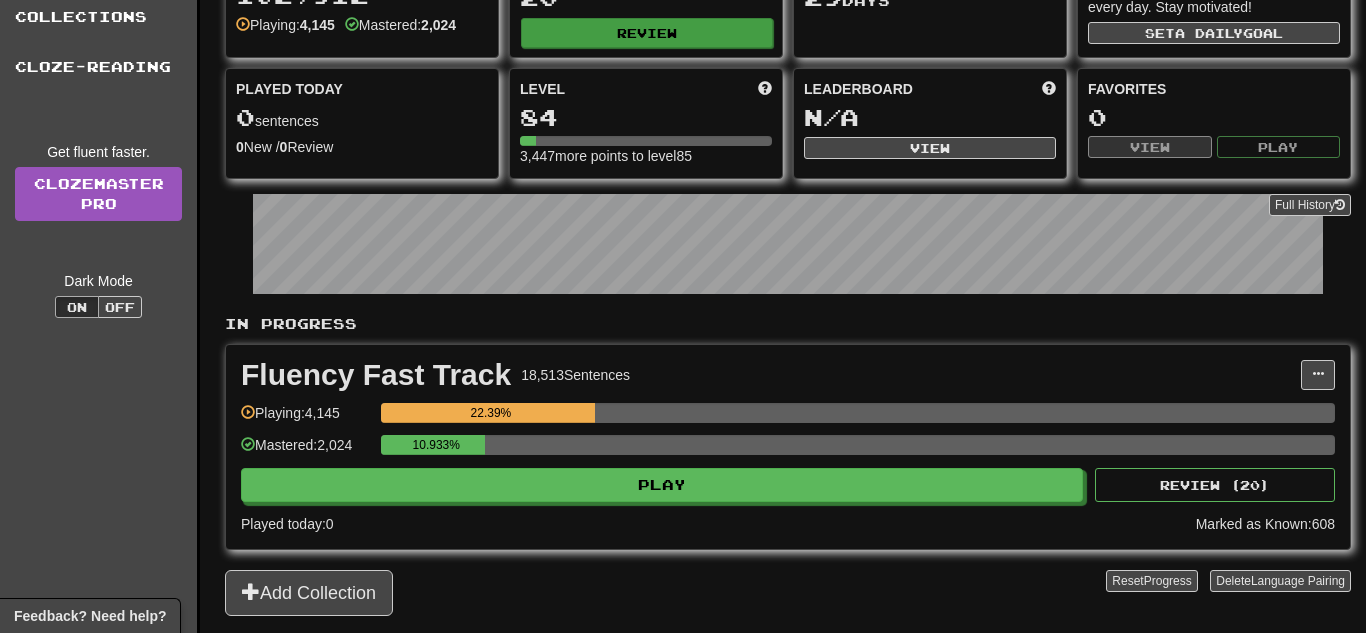 scroll, scrollTop: 160, scrollLeft: 0, axis: vertical 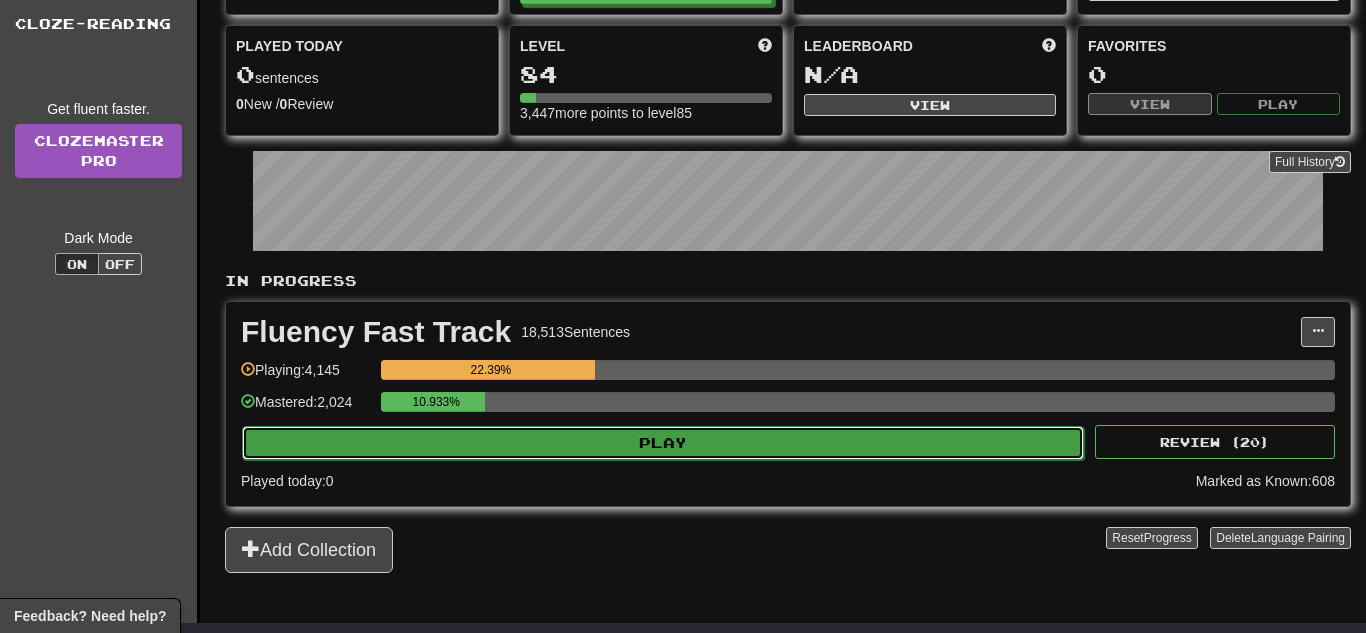 click on "Play" at bounding box center [663, 443] 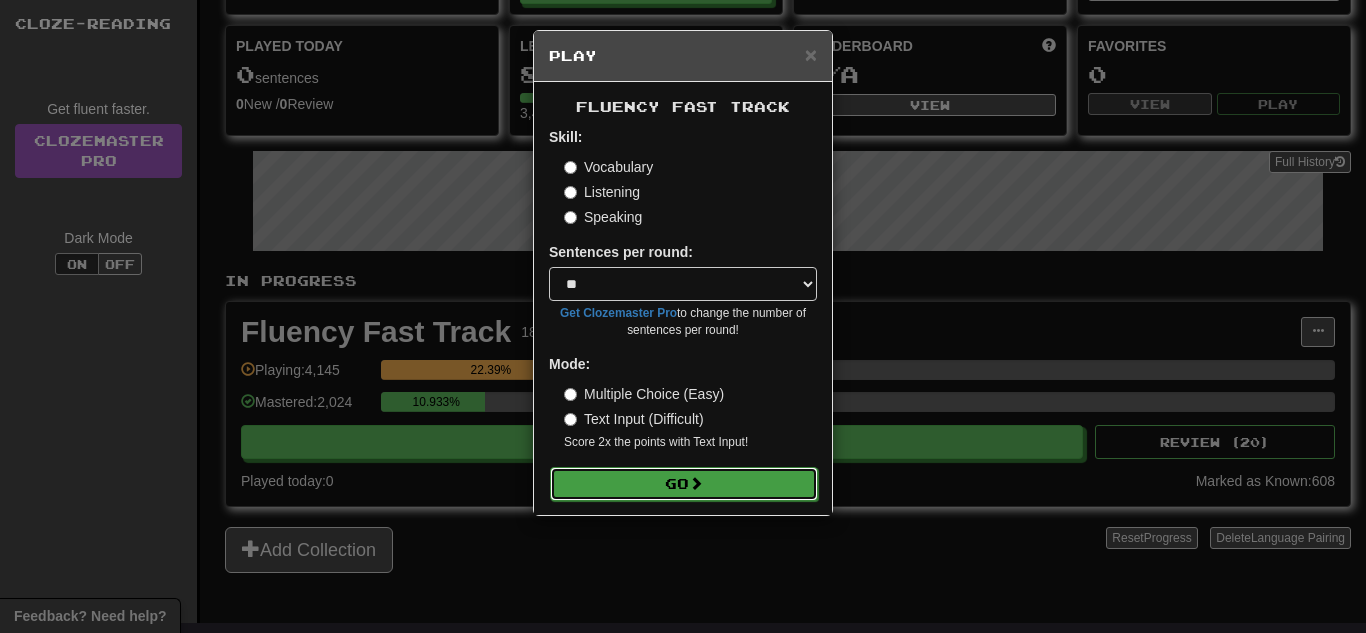 click on "Go" at bounding box center [684, 484] 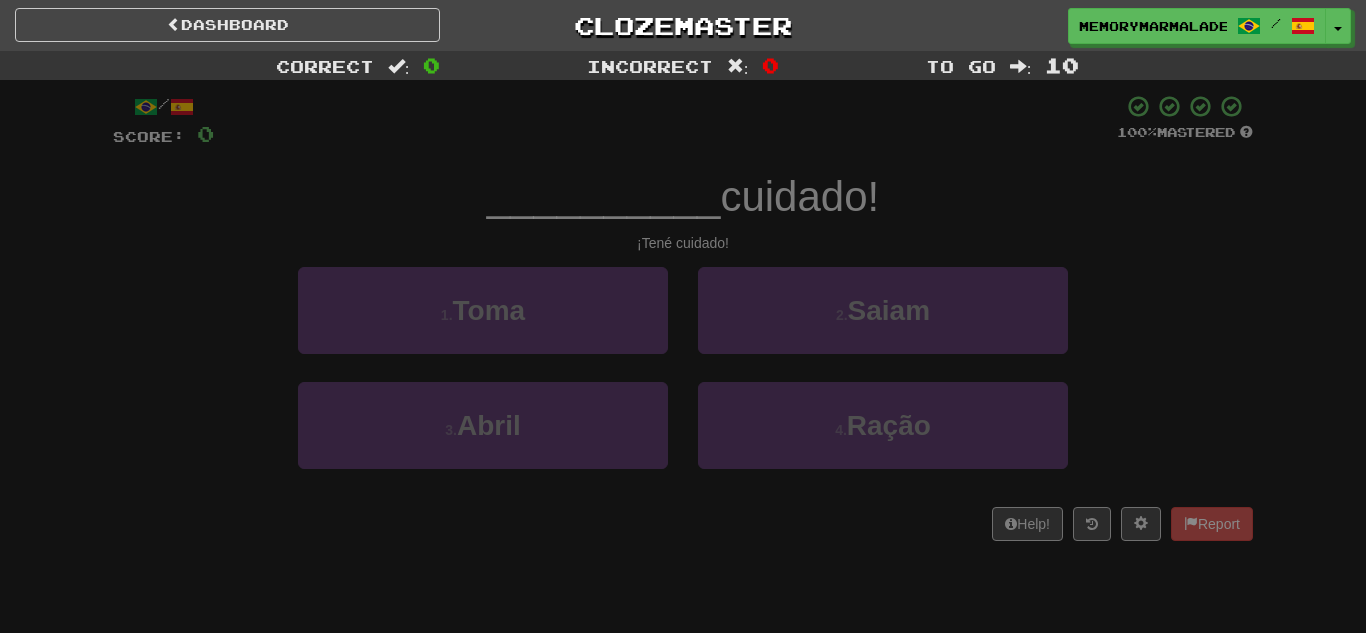 scroll, scrollTop: 0, scrollLeft: 0, axis: both 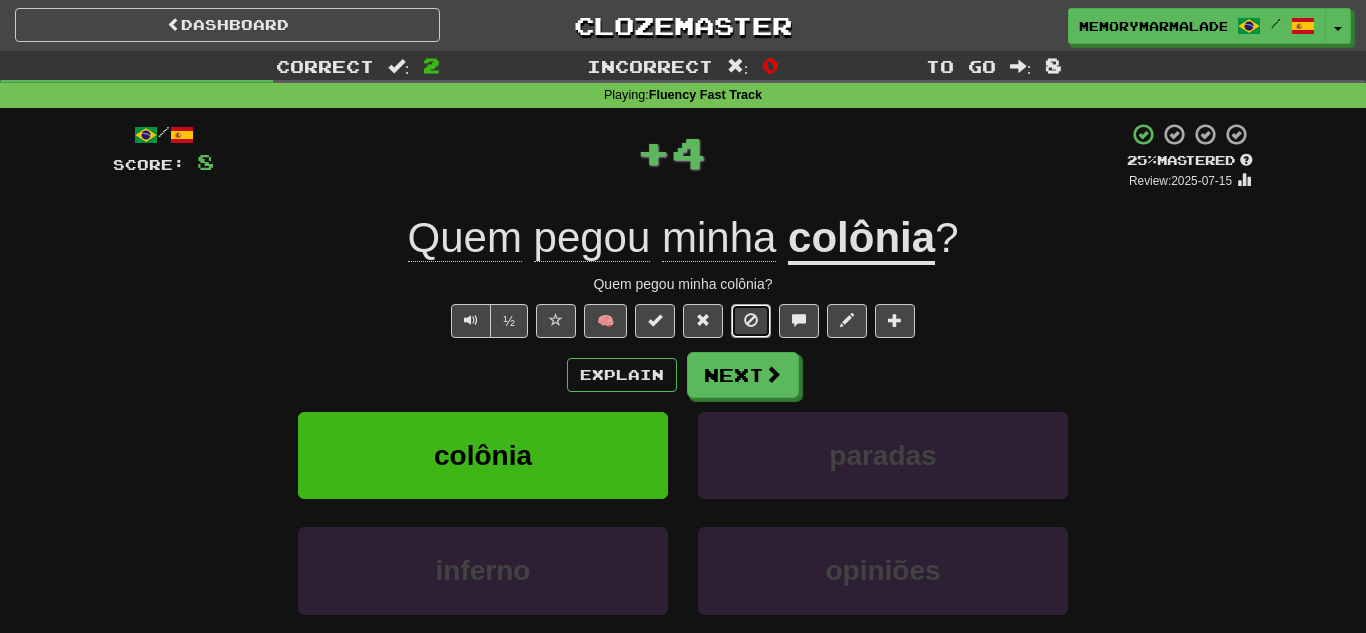 click at bounding box center (751, 321) 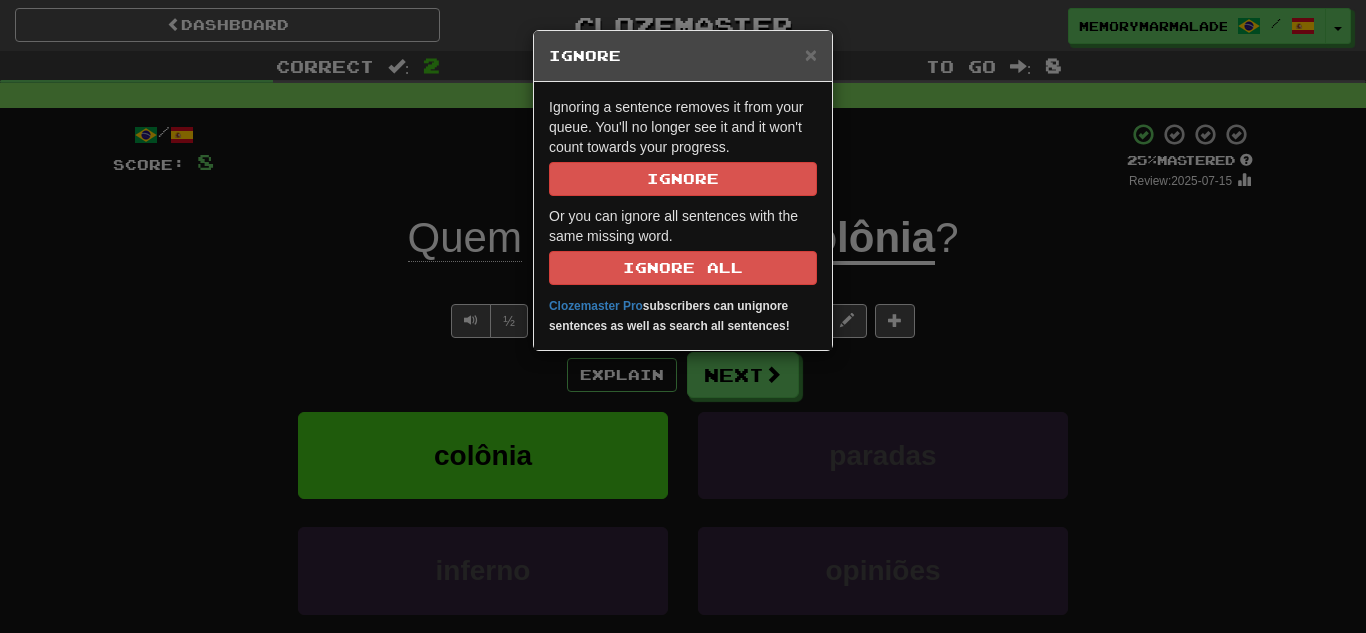 click on "Ignoring a sentence removes it from your queue. You'll no longer see it and it won't count towards your progress. Ignore" at bounding box center [683, 146] 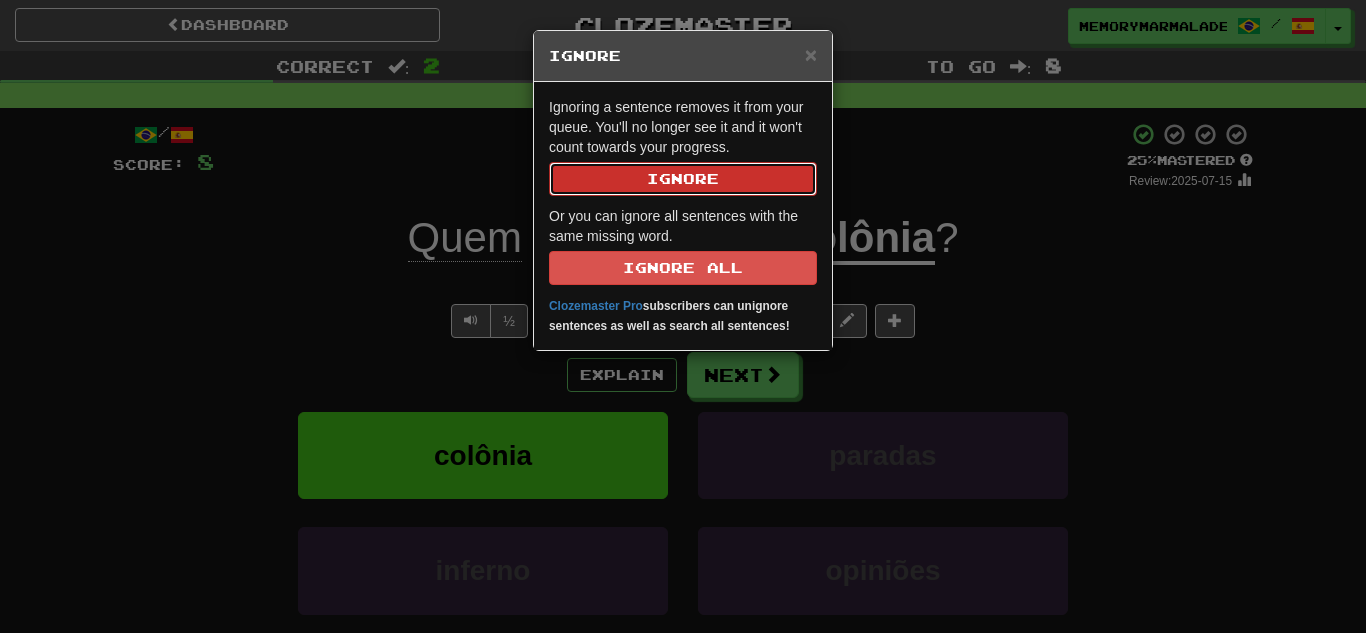 click on "Ignore" at bounding box center (683, 179) 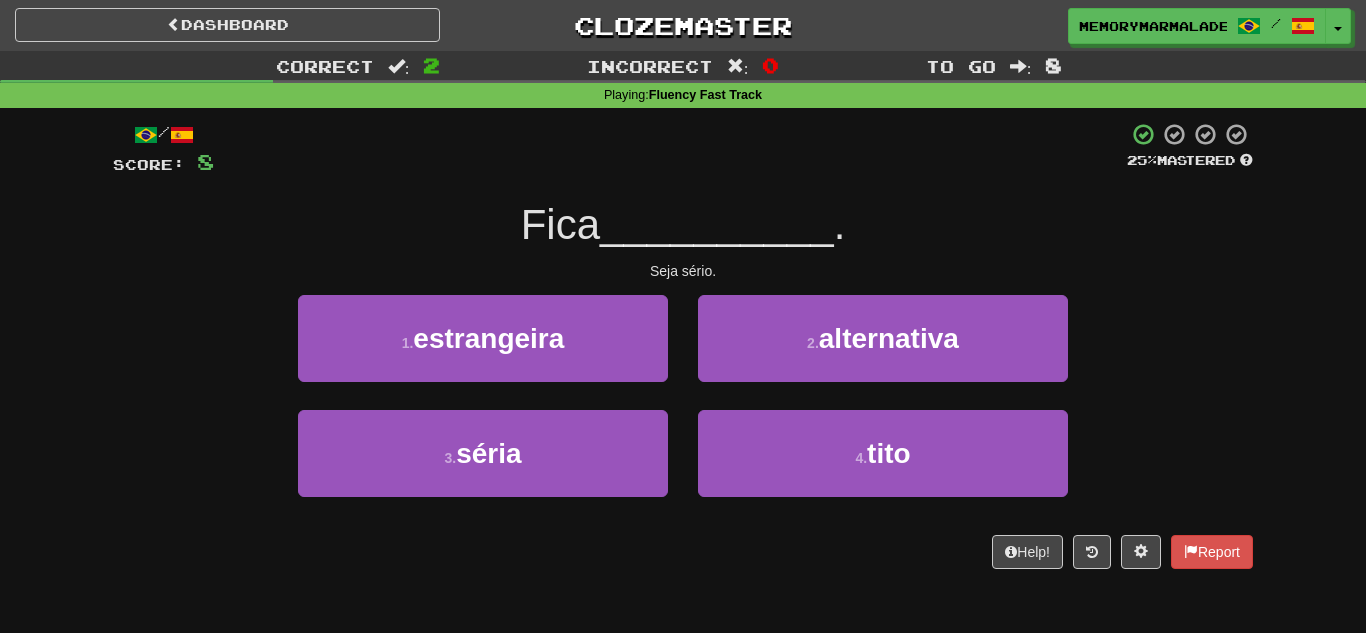 click on "/  Score:   8 25 %  Mastered Fica  __________ . Sé serio. 1 .  estrangeira 2 .  alternativa 3 .  séria 4 .  tito  Help!  Report" at bounding box center (683, 352) 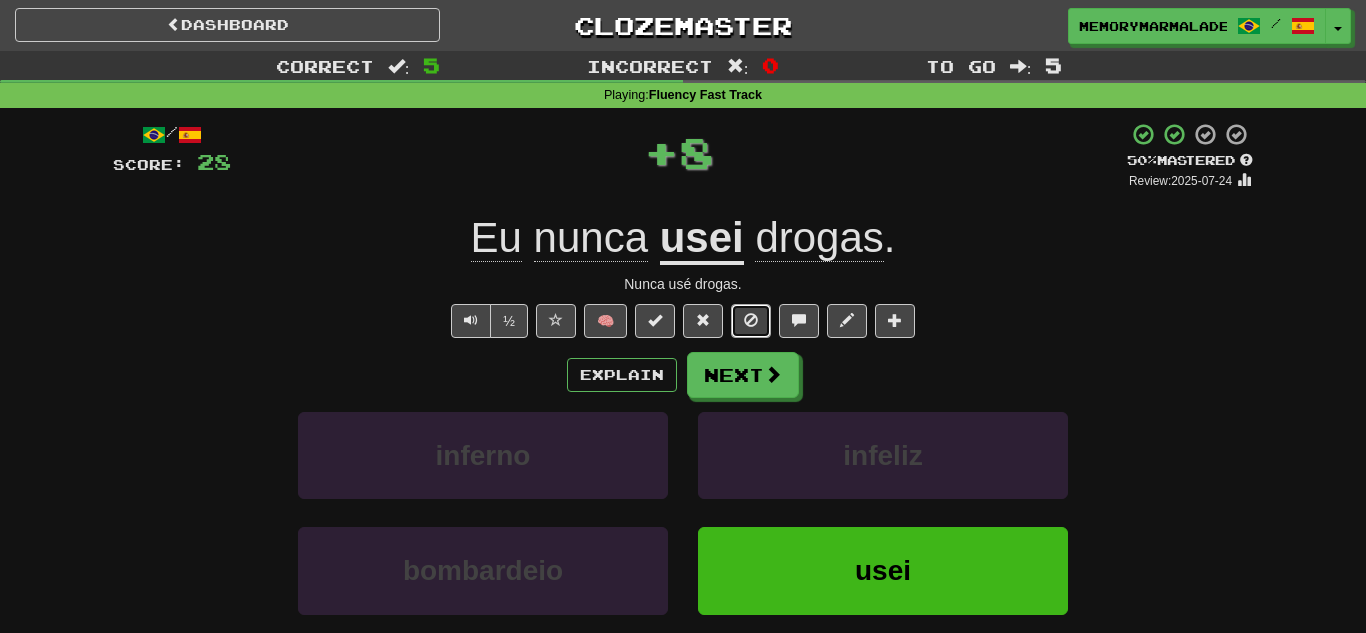click at bounding box center (751, 321) 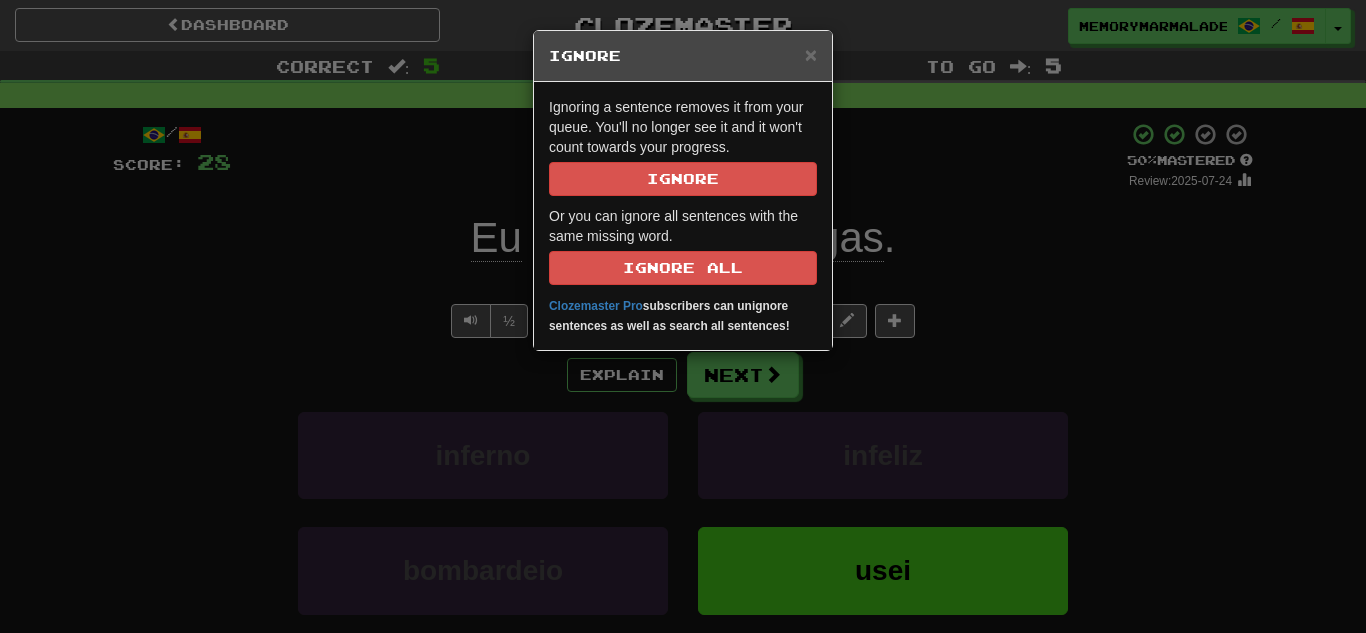 click on "Ignoring a sentence removes it from your queue. You'll no longer see it and it won't count towards your progress. Ignore Or you can ignore all sentences with the same missing word. Ignore All Clozemaster Pro  subscribers can unignore sentences as well as search all sentences!" at bounding box center (683, 216) 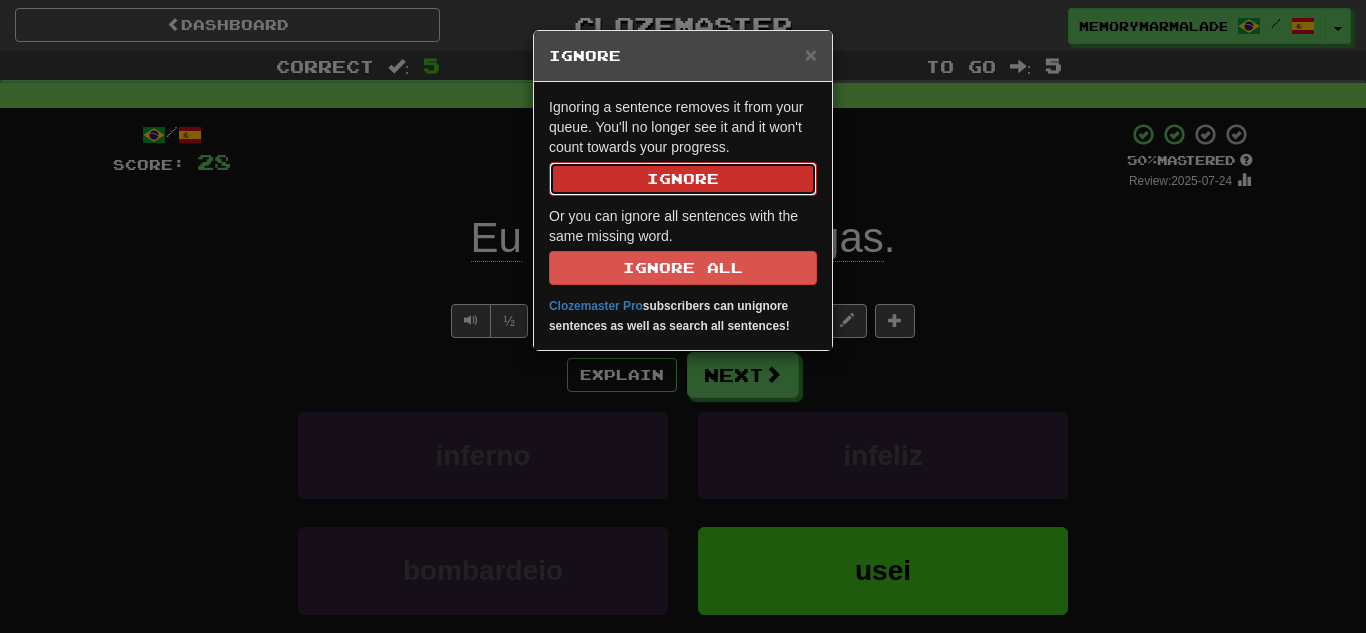 click on "Ignore" at bounding box center (683, 179) 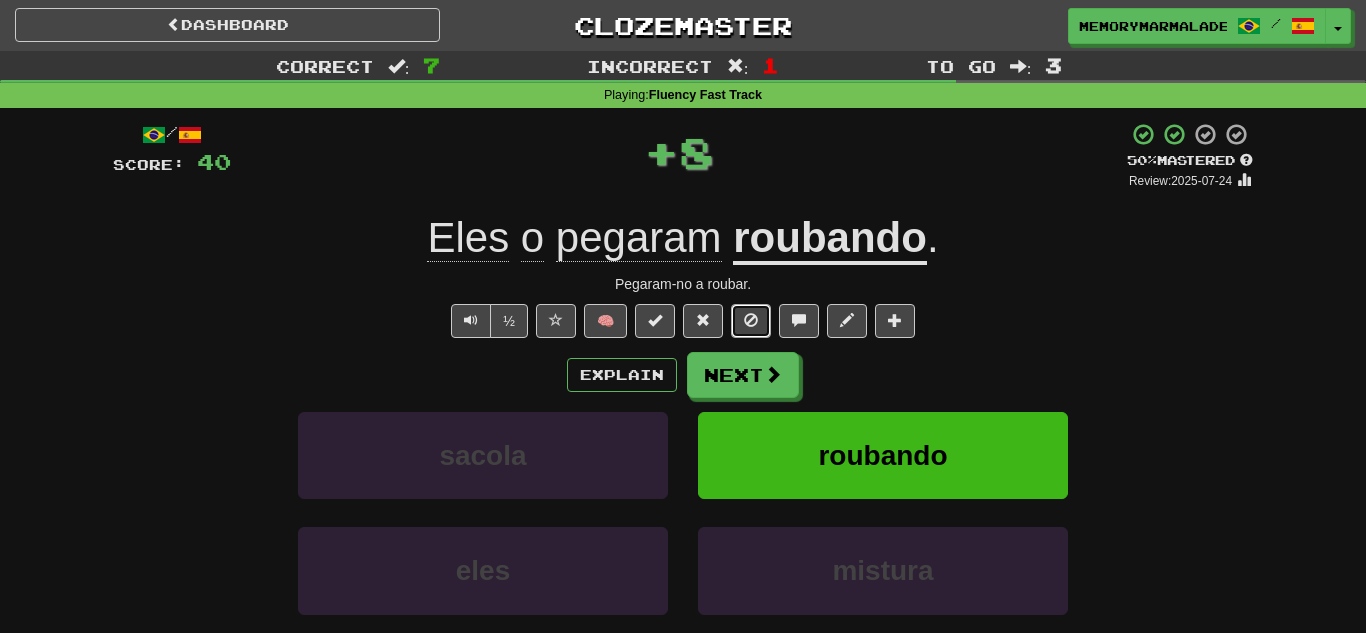 click at bounding box center [751, 321] 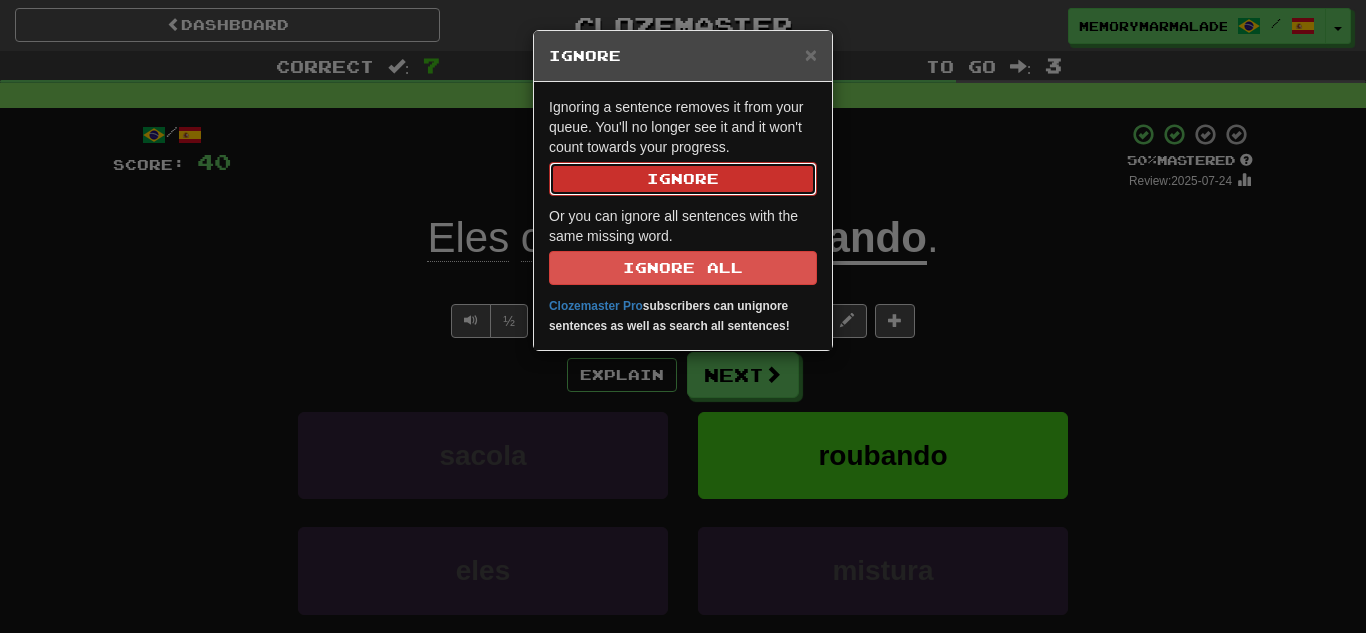 click on "Ignore" at bounding box center [683, 179] 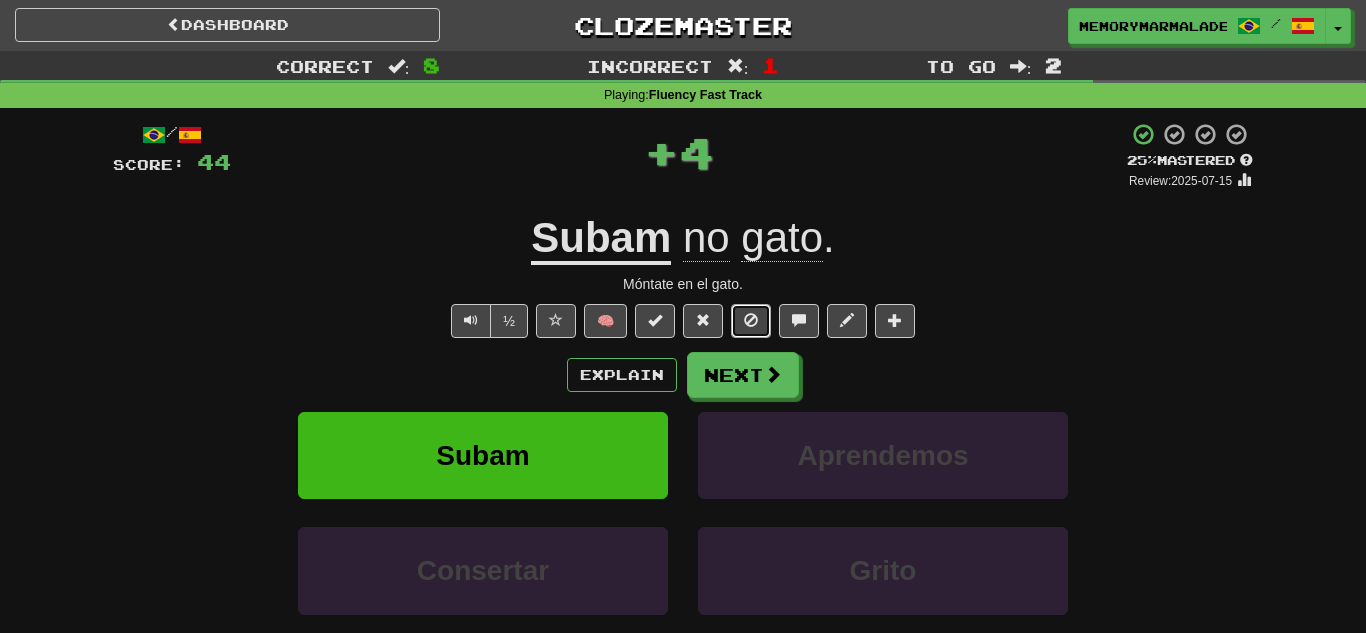 click at bounding box center (751, 321) 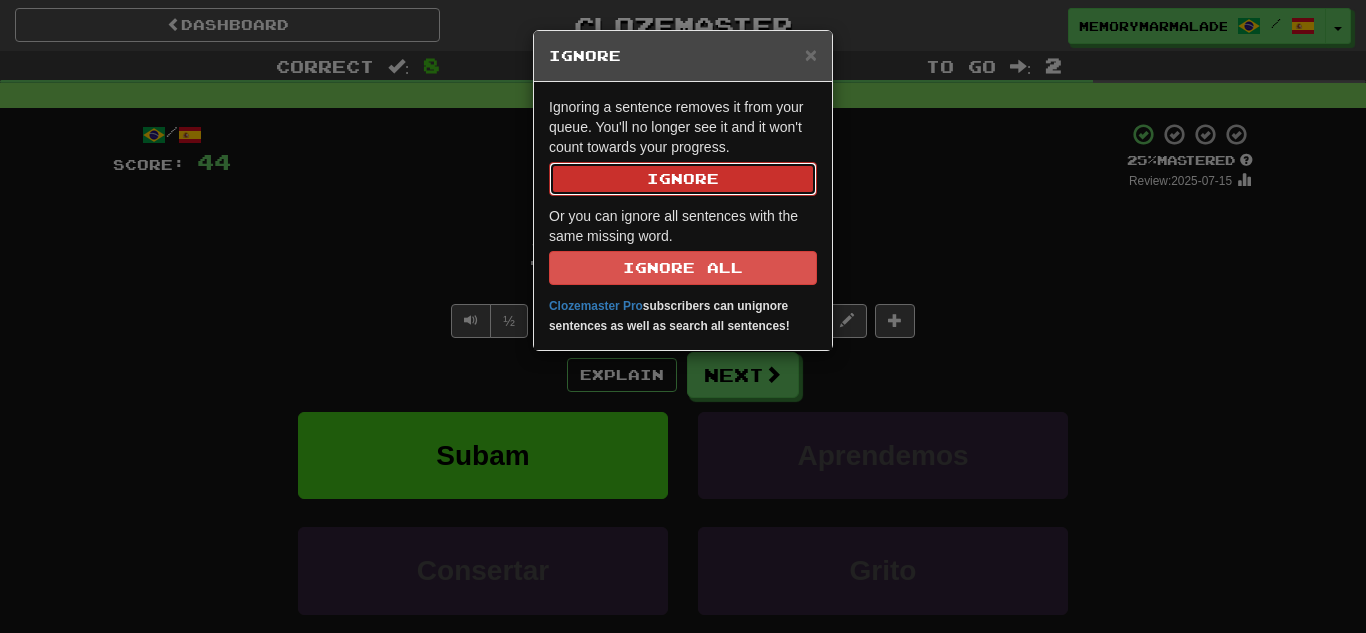 click on "Ignore" at bounding box center (683, 179) 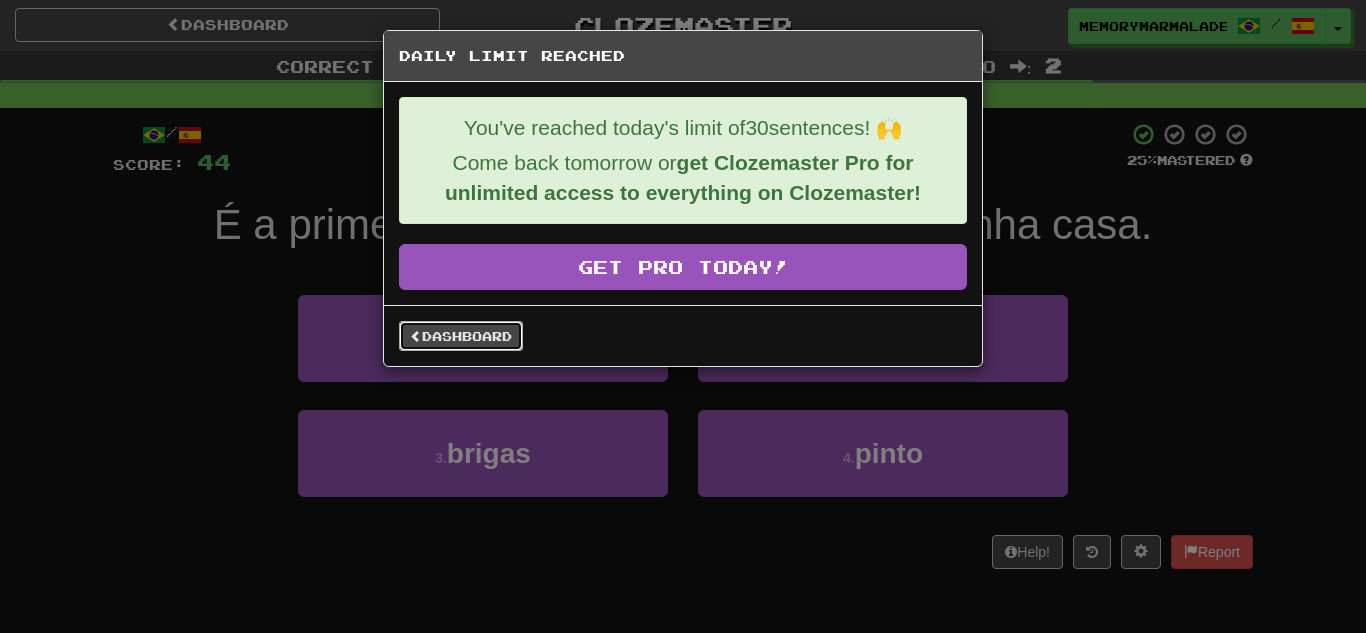 click on "Dashboard" at bounding box center (461, 336) 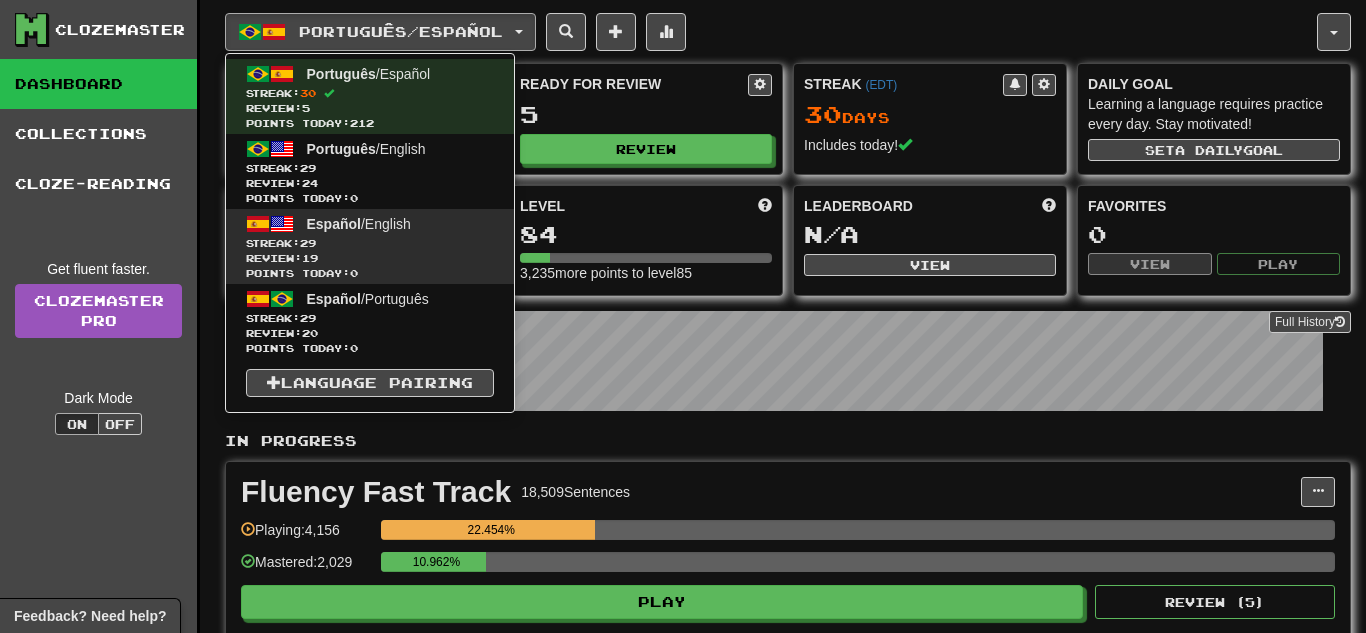 scroll, scrollTop: 0, scrollLeft: 0, axis: both 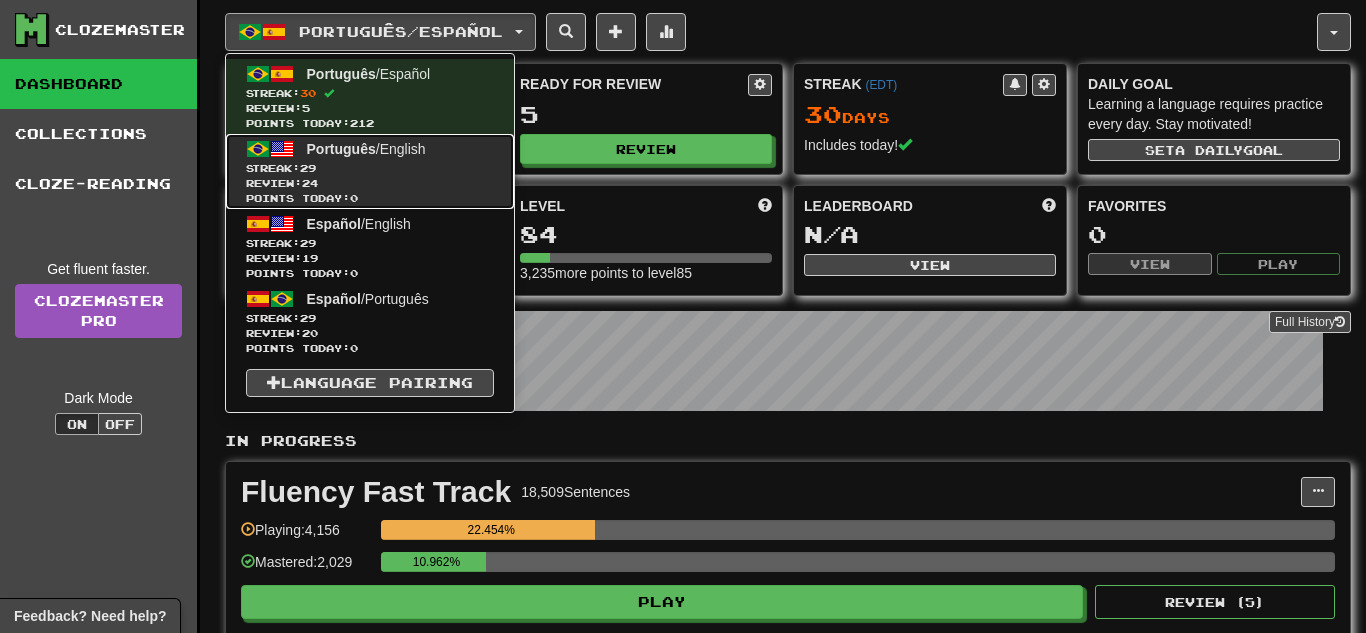 click on "Streak:  29" at bounding box center (370, 168) 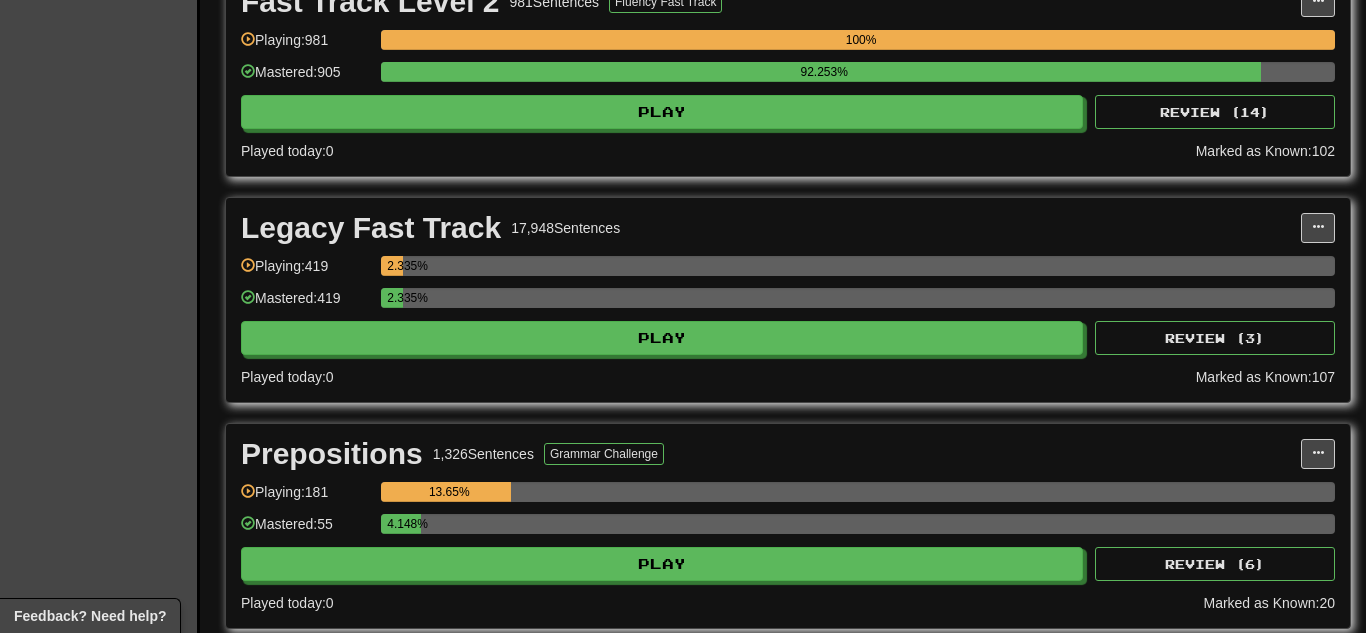 scroll, scrollTop: 720, scrollLeft: 0, axis: vertical 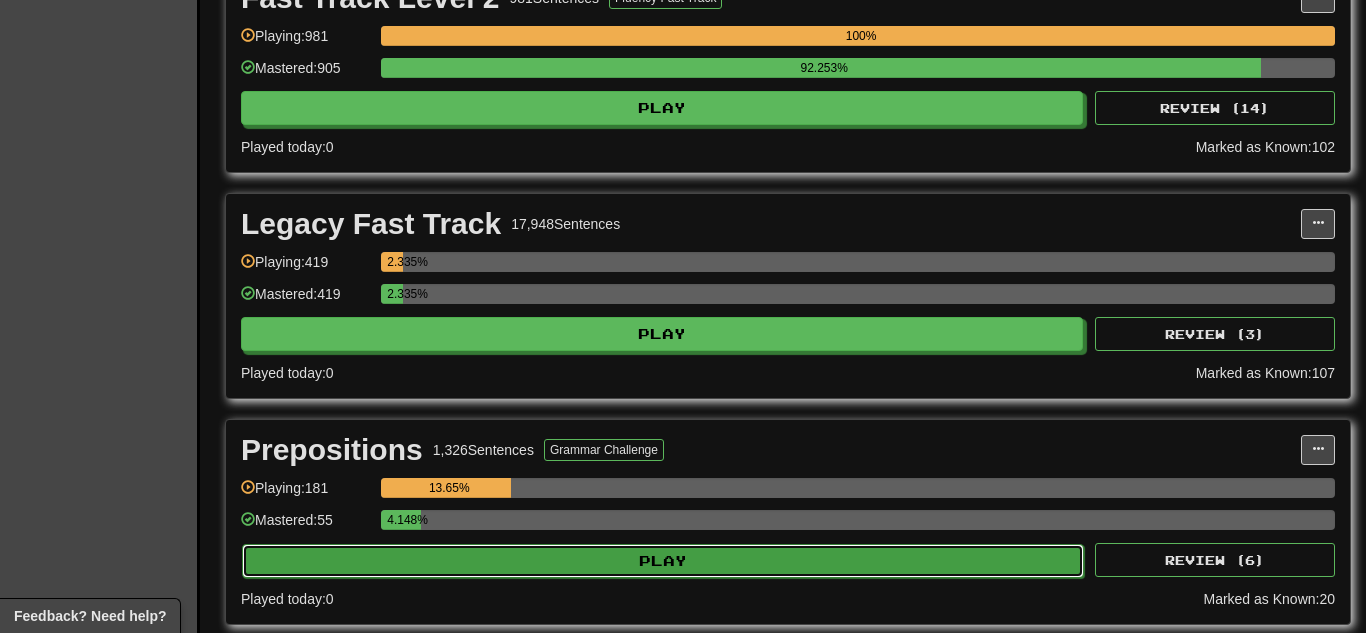 click on "Play" at bounding box center [663, 561] 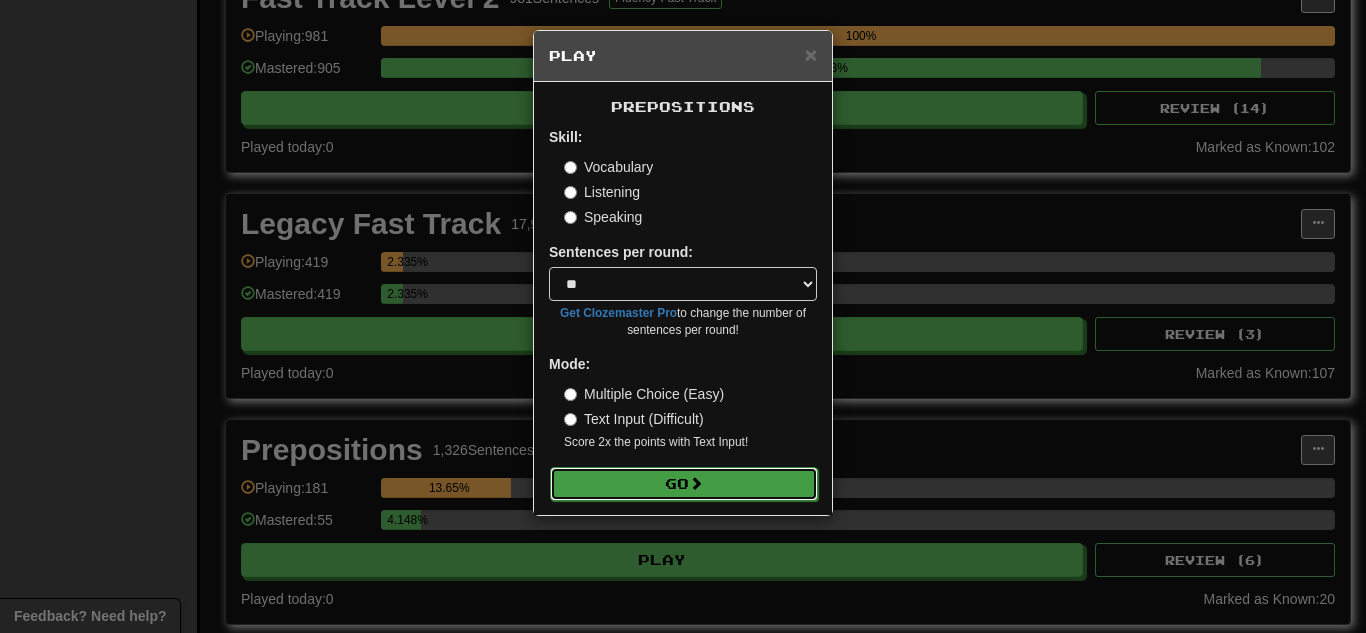 click on "Go" at bounding box center (684, 484) 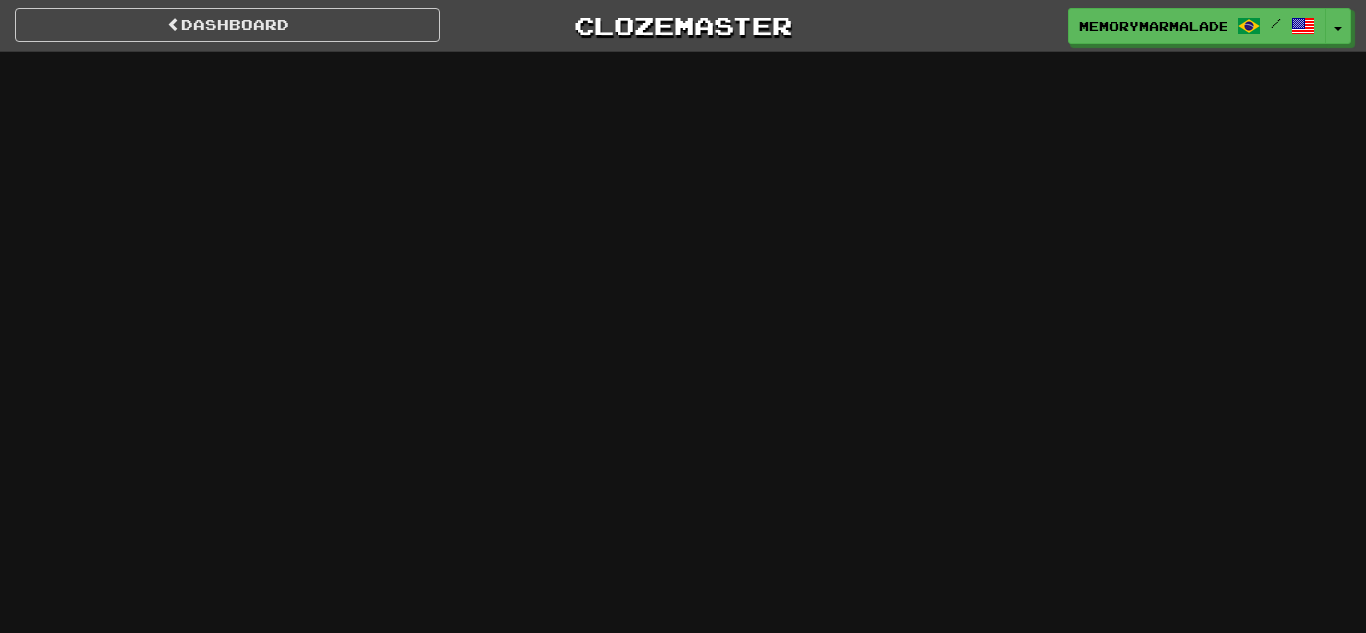 scroll, scrollTop: 0, scrollLeft: 0, axis: both 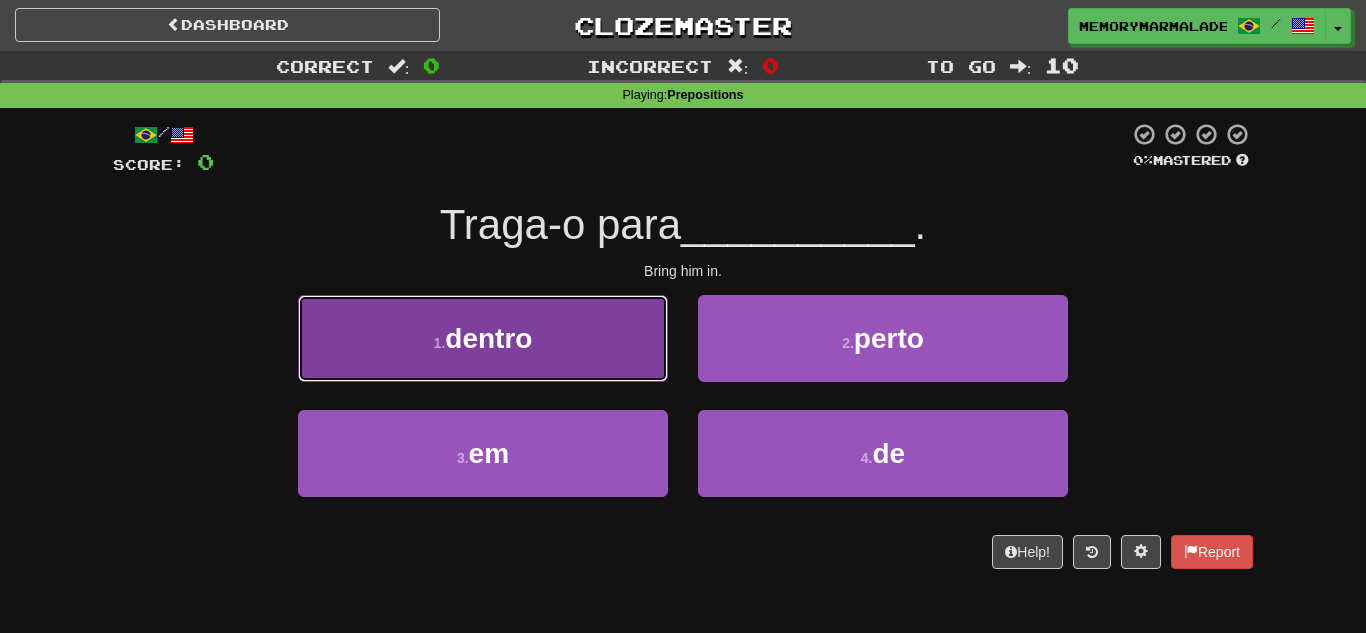 click on "1 . dentro" at bounding box center [483, 338] 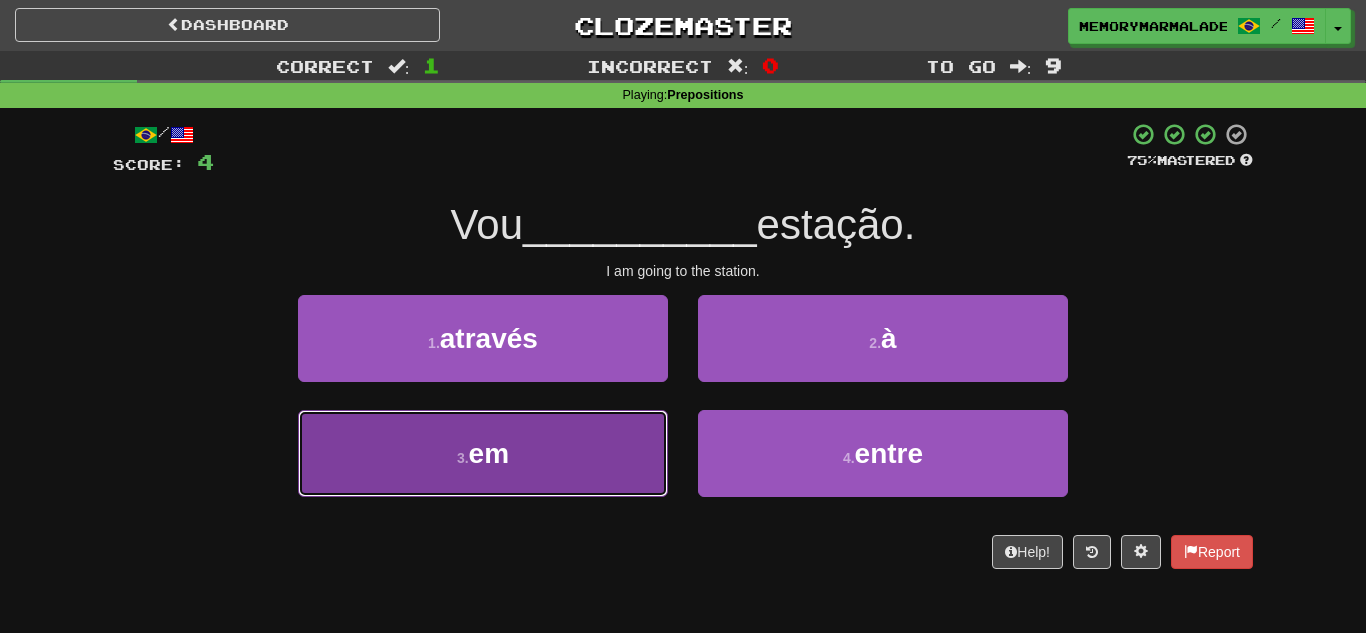 click on "3 . em" at bounding box center (483, 453) 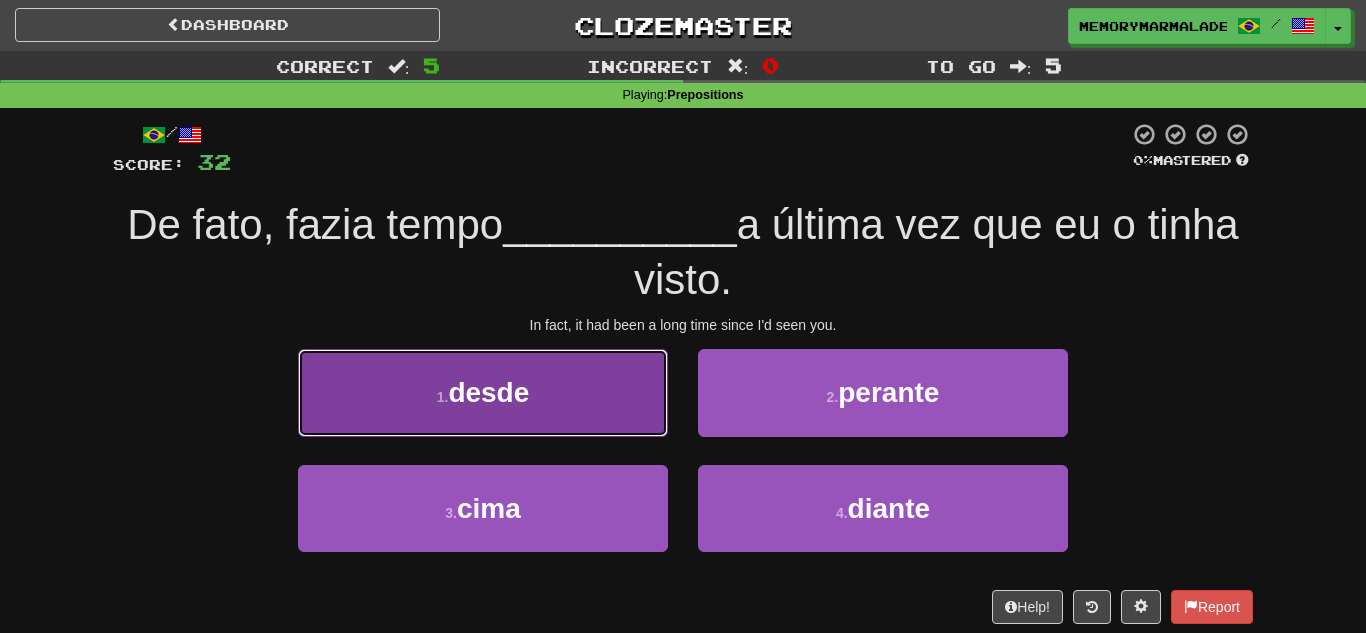 click on "1 . desde" at bounding box center [483, 392] 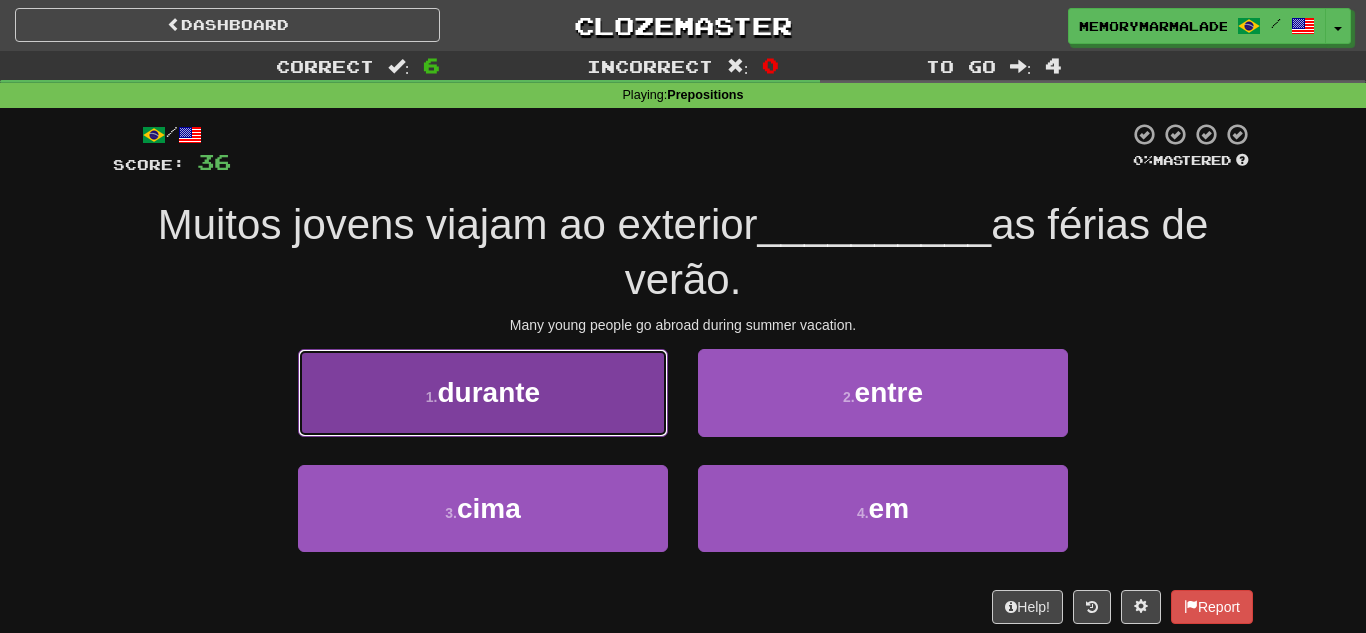 click on "1 .  durante" at bounding box center [483, 392] 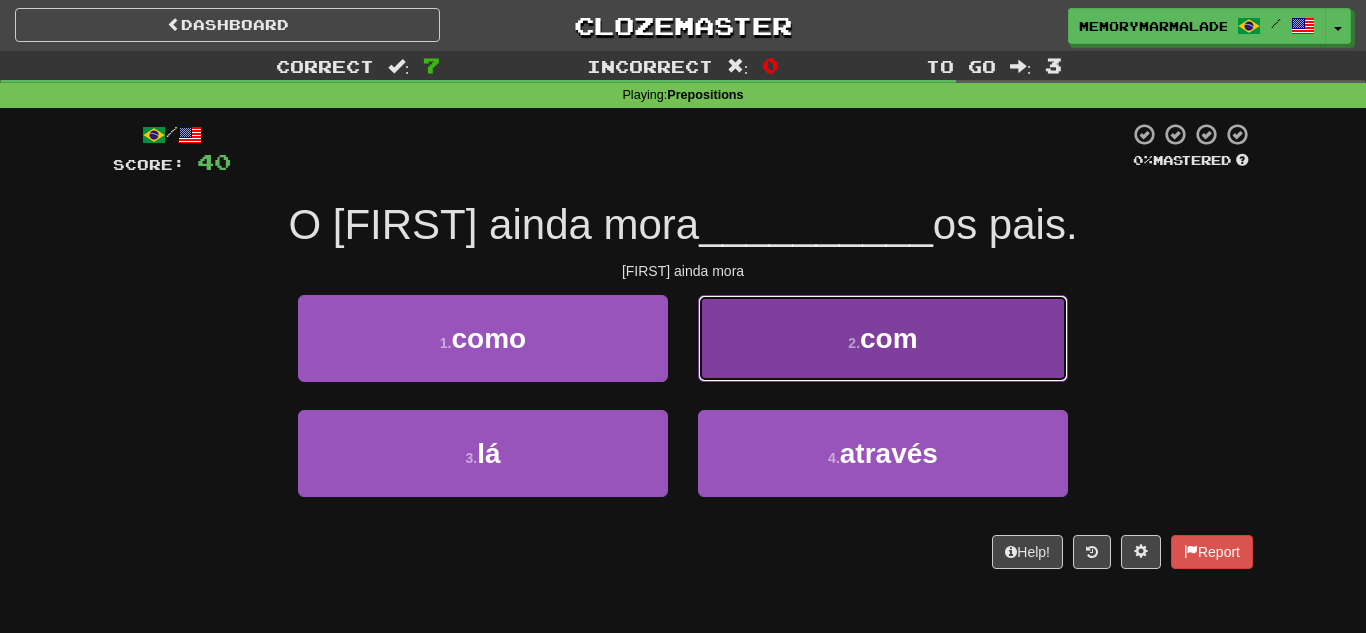click on "2 .  com" at bounding box center [883, 338] 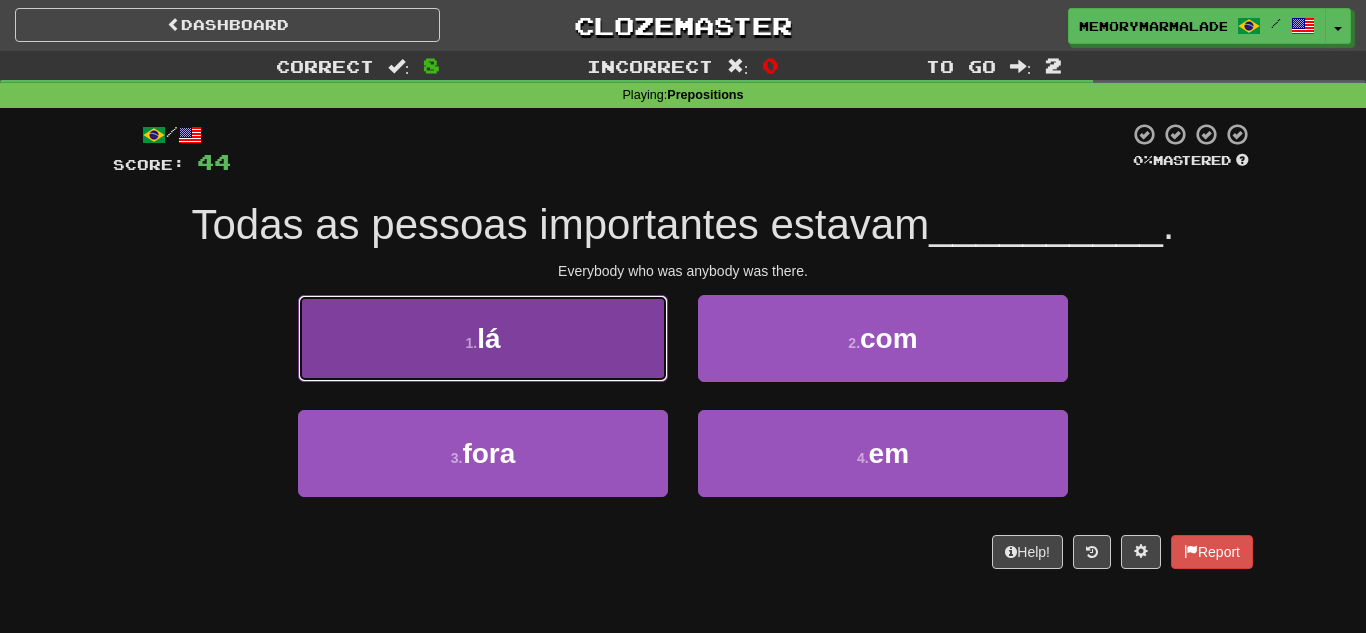 click on "1 .  lá" at bounding box center (483, 338) 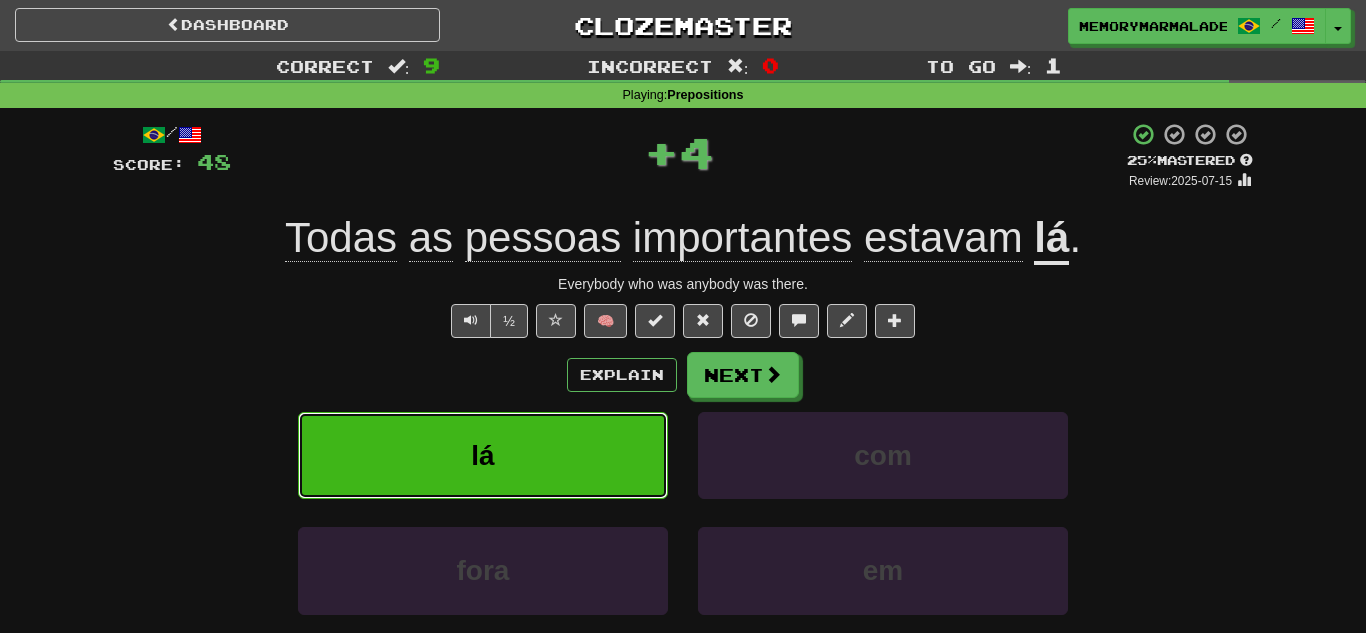 type 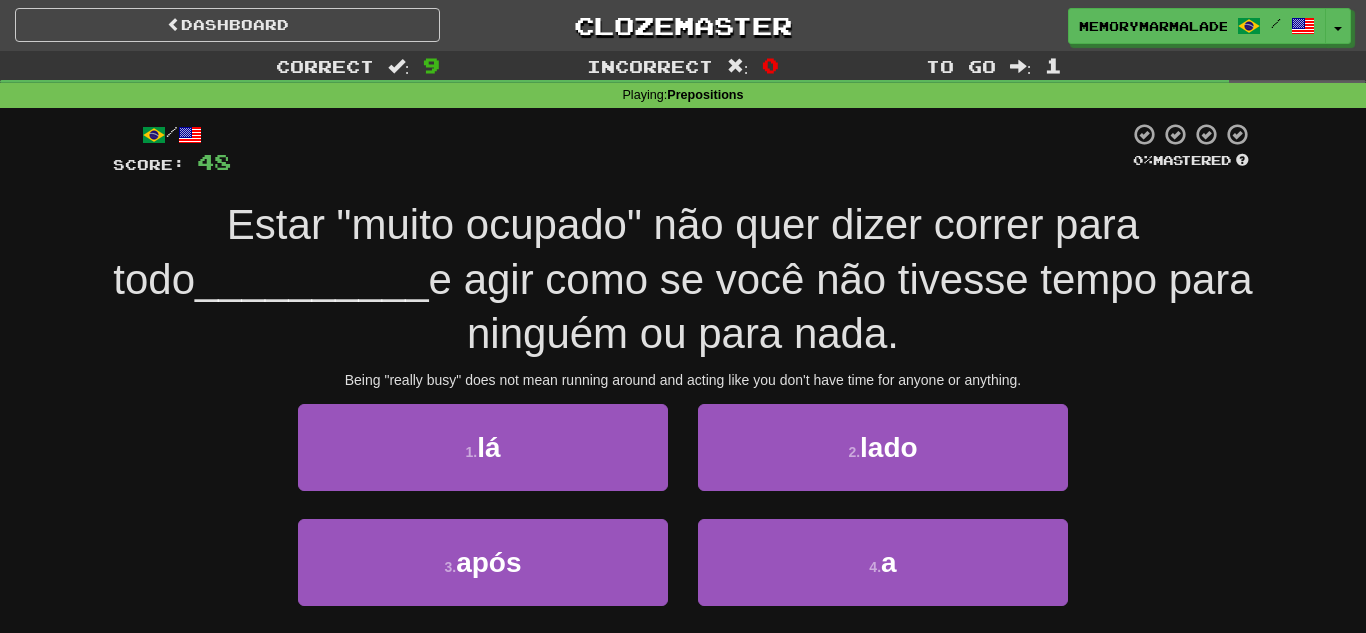 click on "e agir como se você não tivesse tempo para ninguém ou para nada." at bounding box center [841, 307] 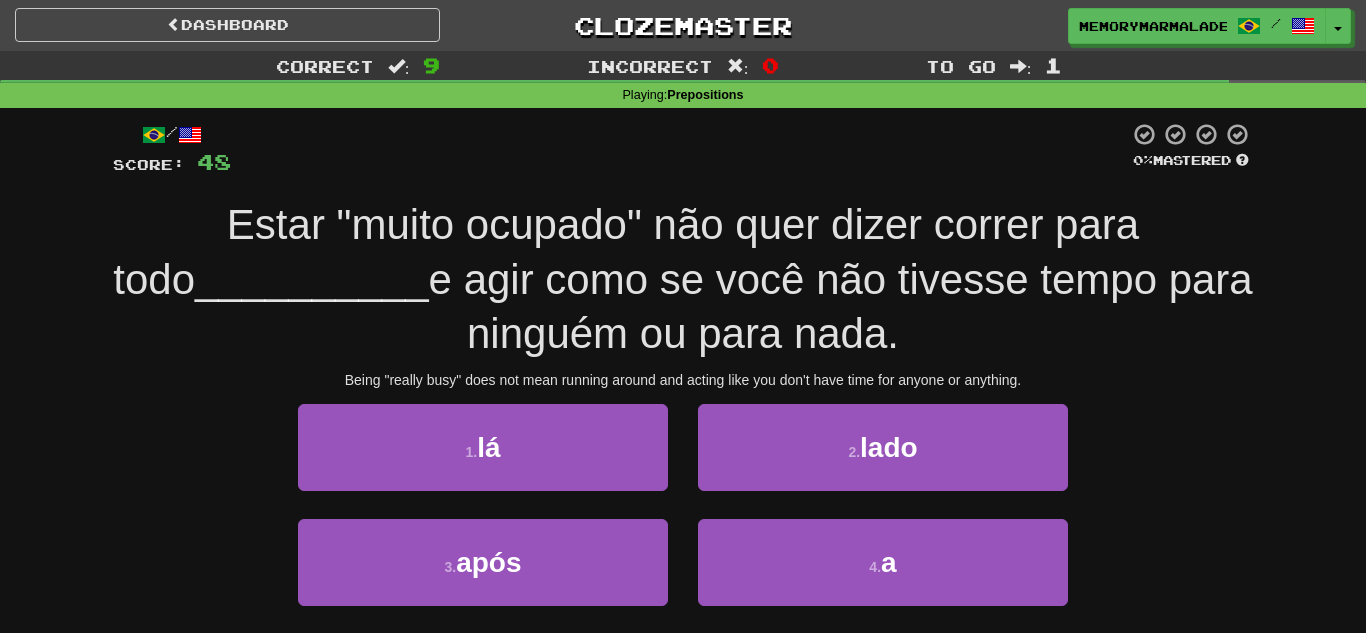 click on "e agir como se você não tivesse tempo para ninguém ou para nada." at bounding box center [841, 307] 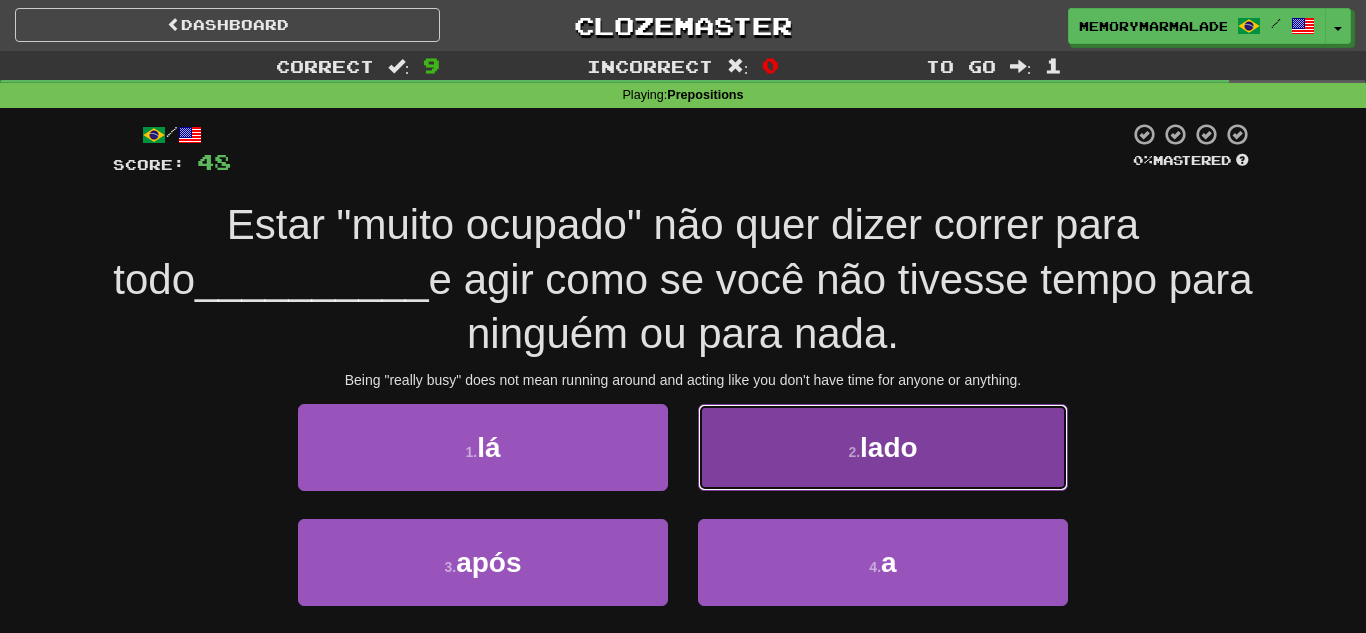 click on "2 .  lado" at bounding box center (883, 447) 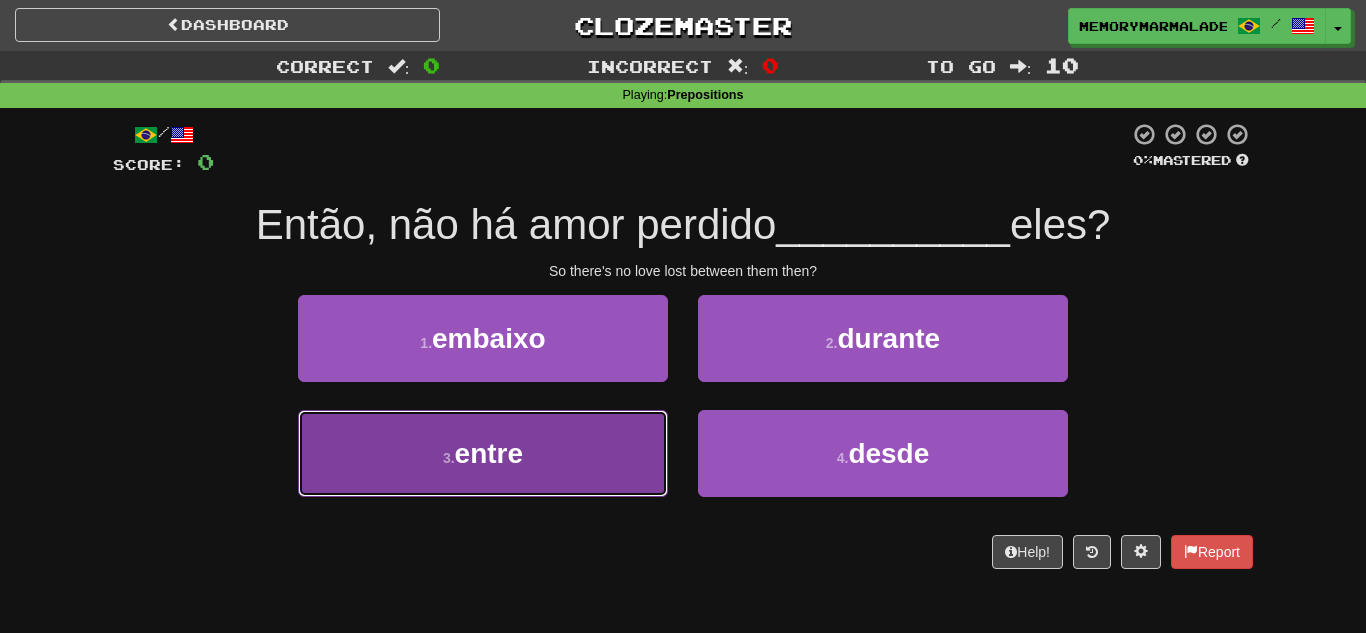click on "3 .  entre" at bounding box center (483, 453) 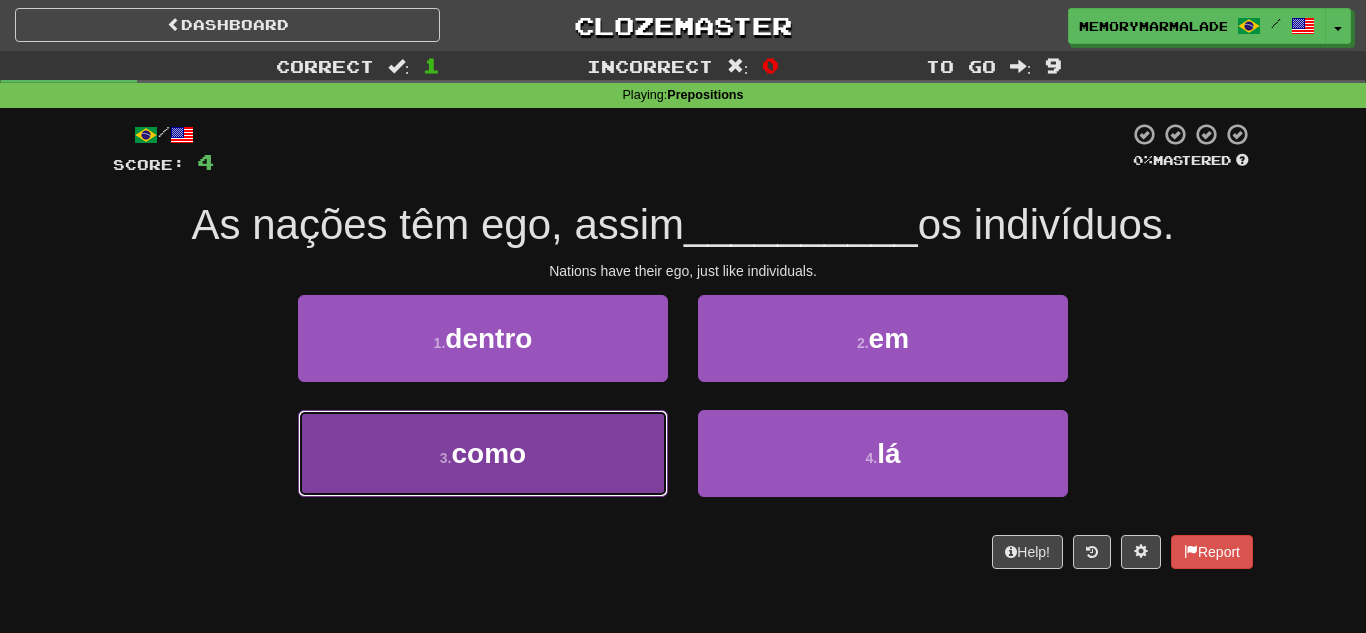 click on "3 .  como" at bounding box center [483, 453] 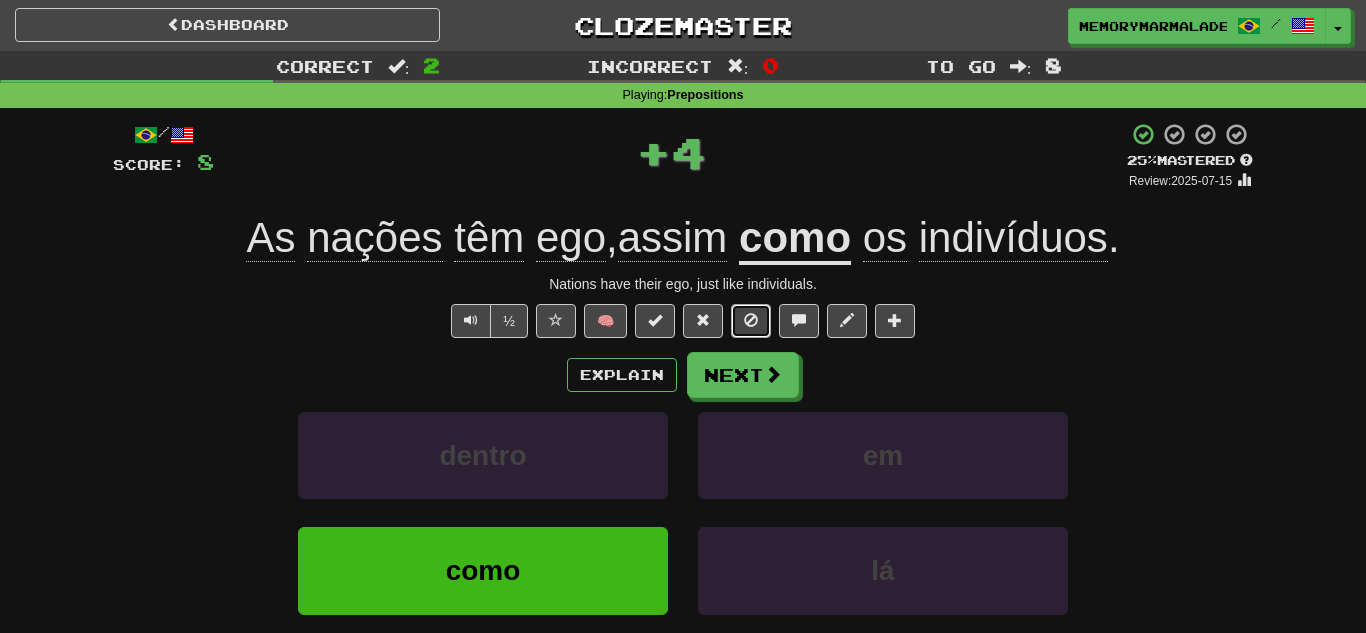 click at bounding box center (751, 321) 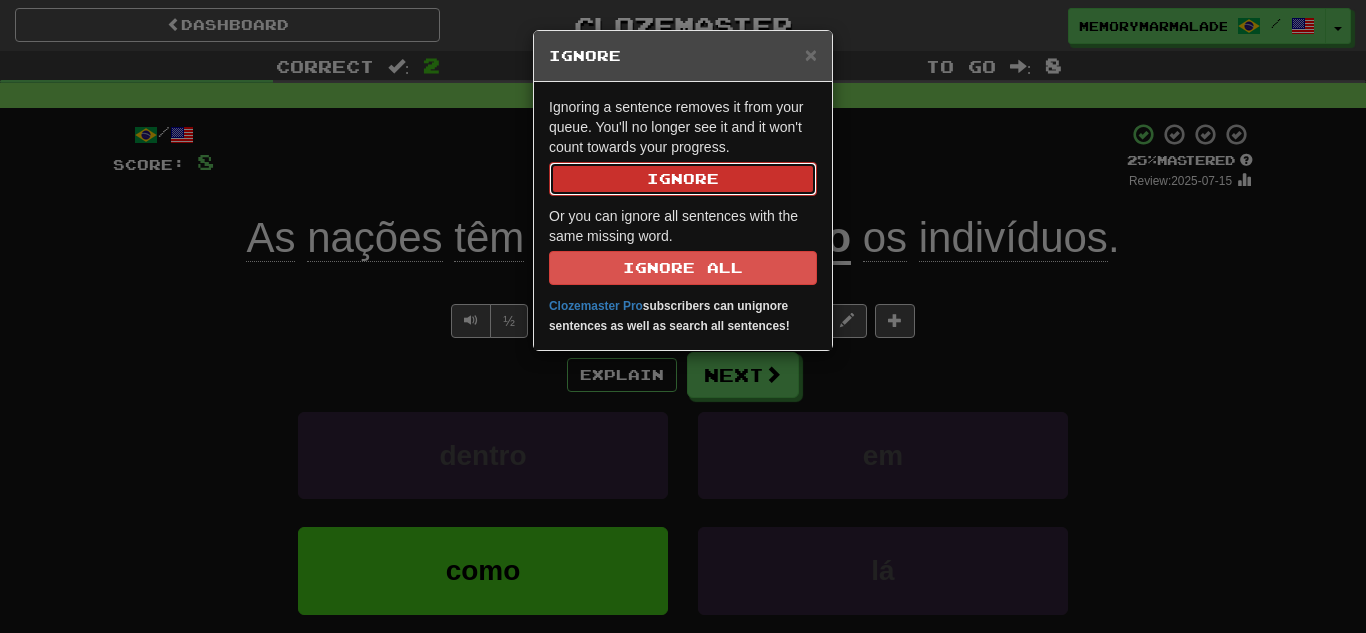 click on "Ignore" at bounding box center [683, 179] 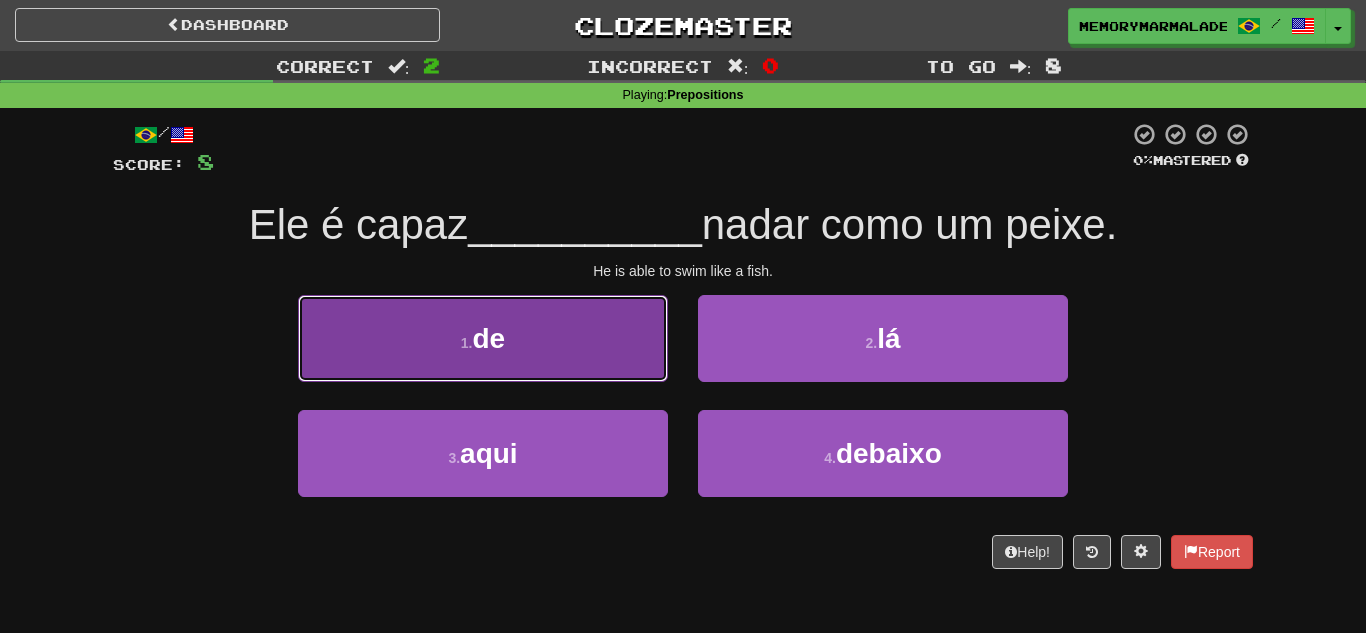 click on "1 .  de" at bounding box center [483, 338] 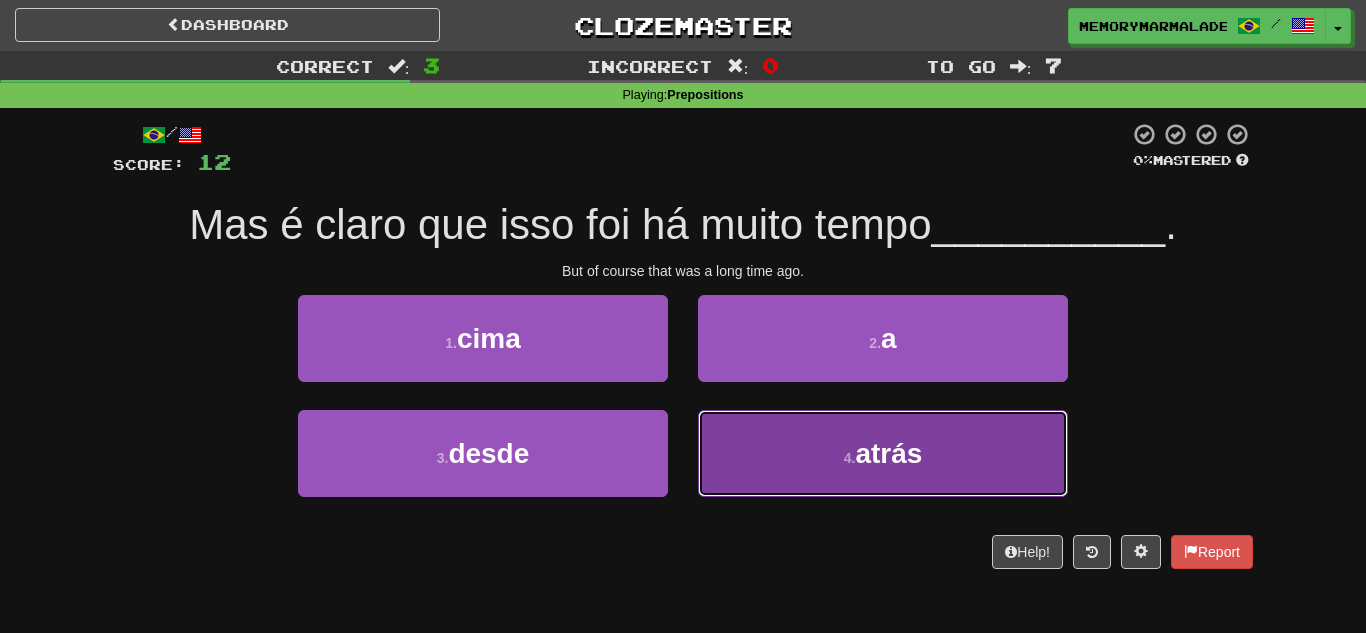 click on "4 .  atrás" at bounding box center [883, 453] 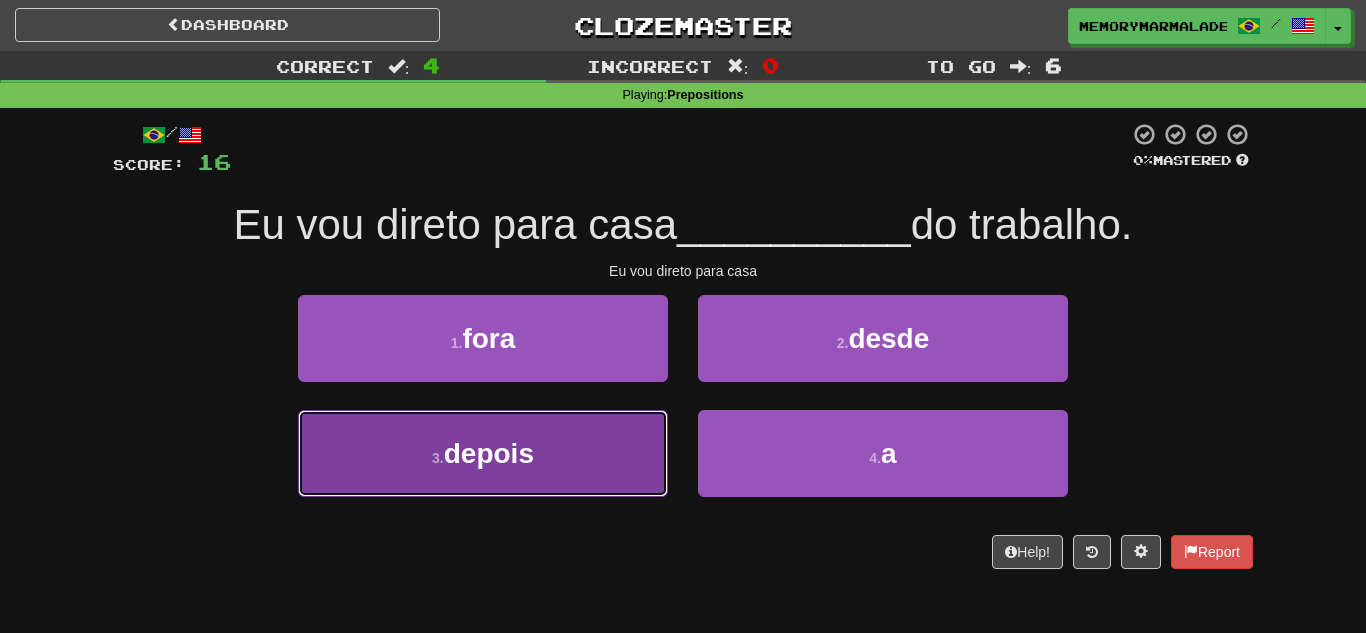 click on "depois" at bounding box center [489, 453] 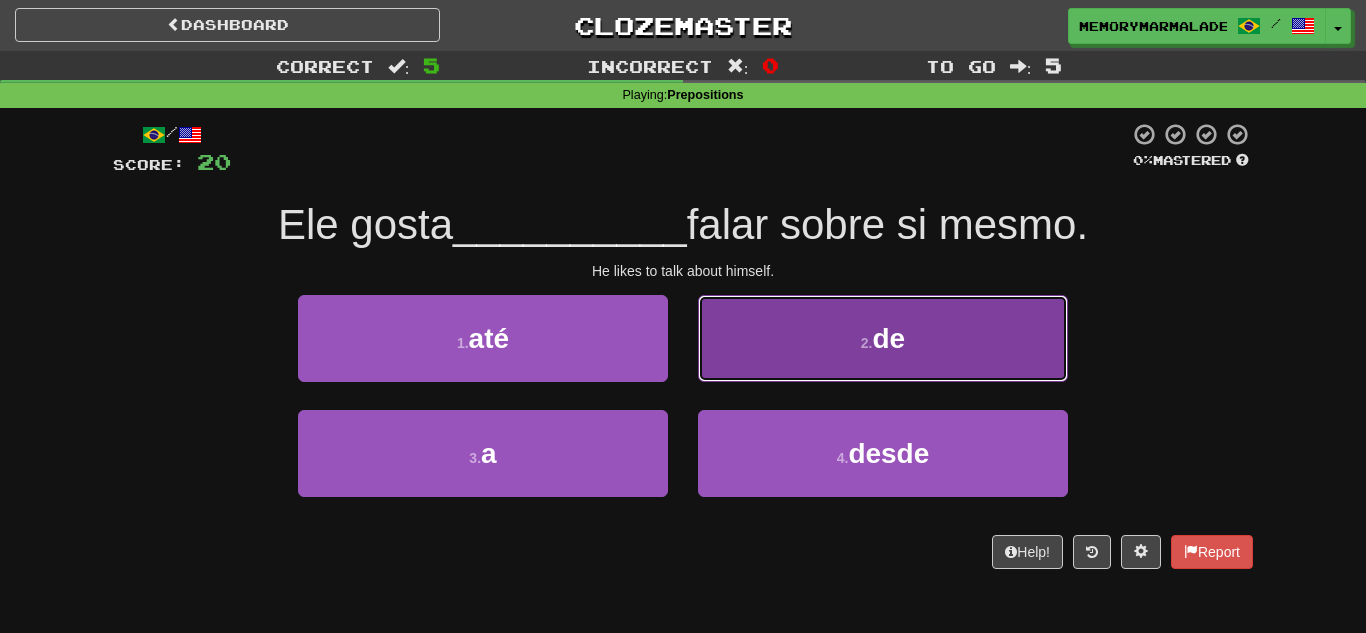 click on "2 .  de" at bounding box center [883, 338] 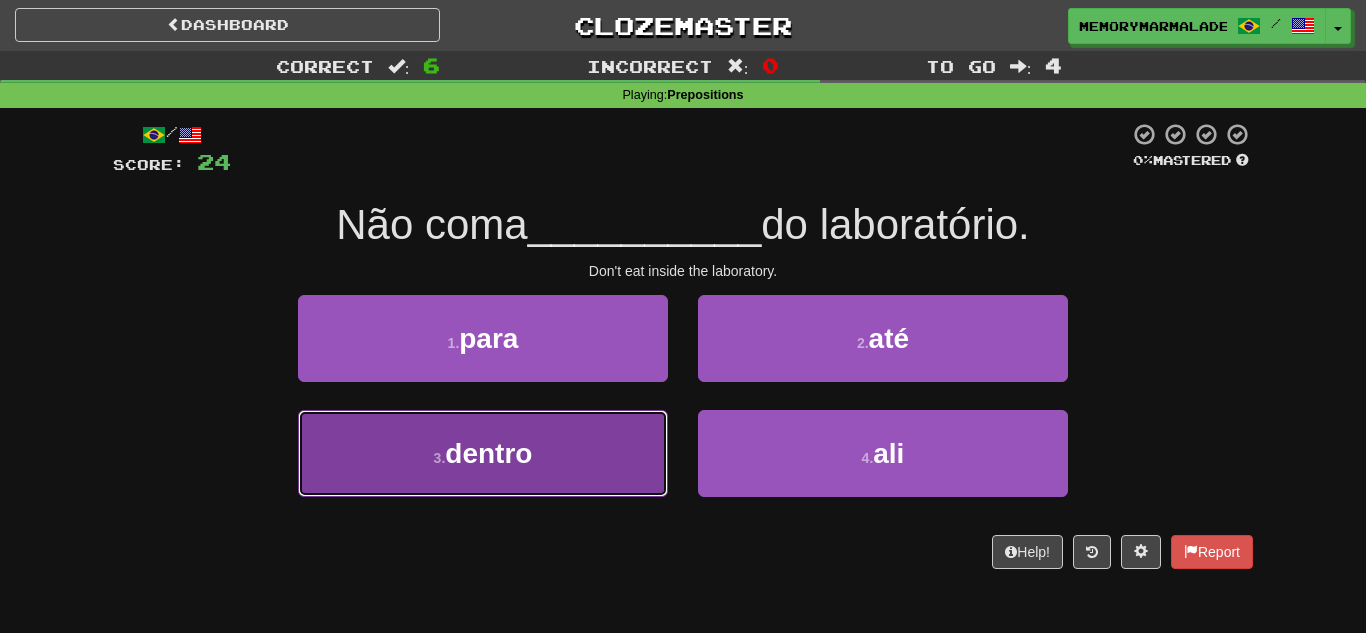 click on "3 .  dentro" at bounding box center (483, 453) 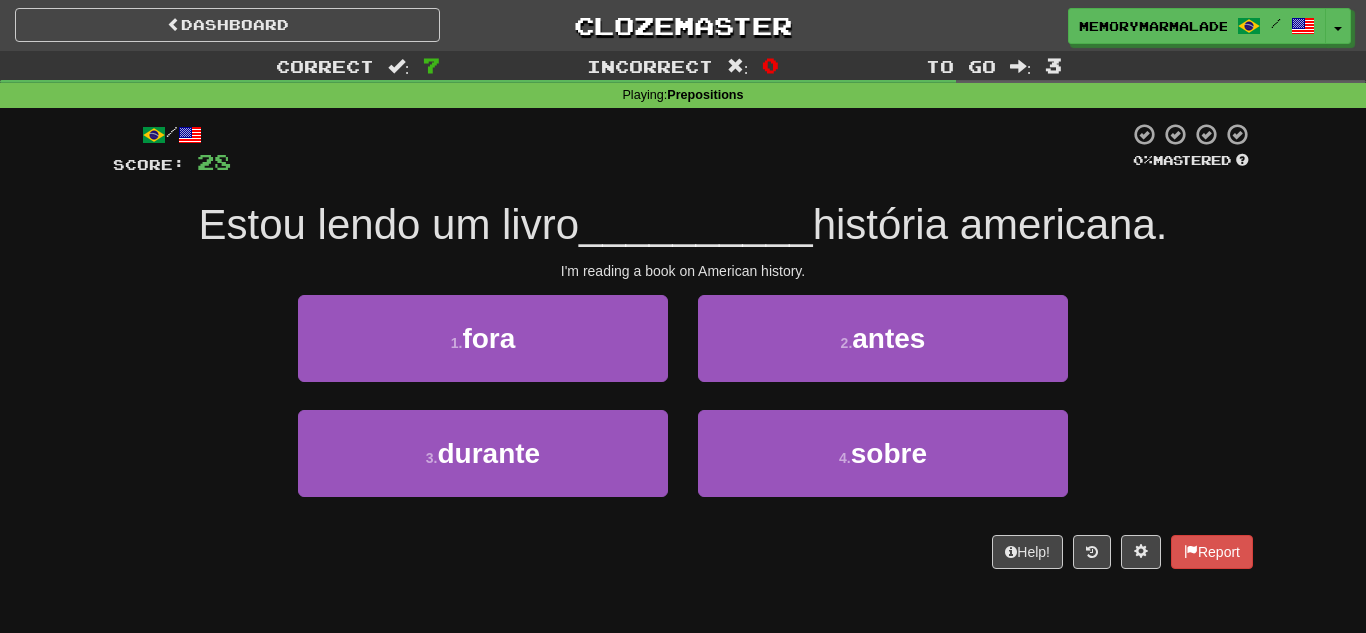 click on "2 .  antes" at bounding box center [883, 352] 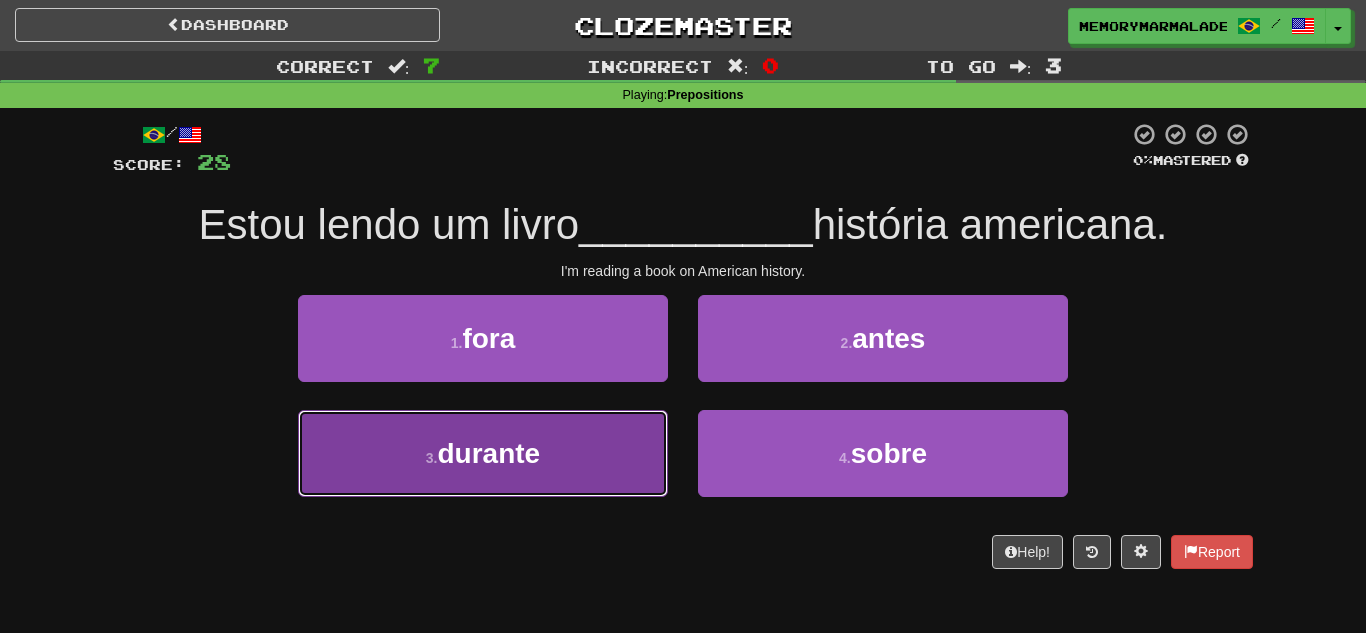 click on "3 .  durante" at bounding box center [483, 453] 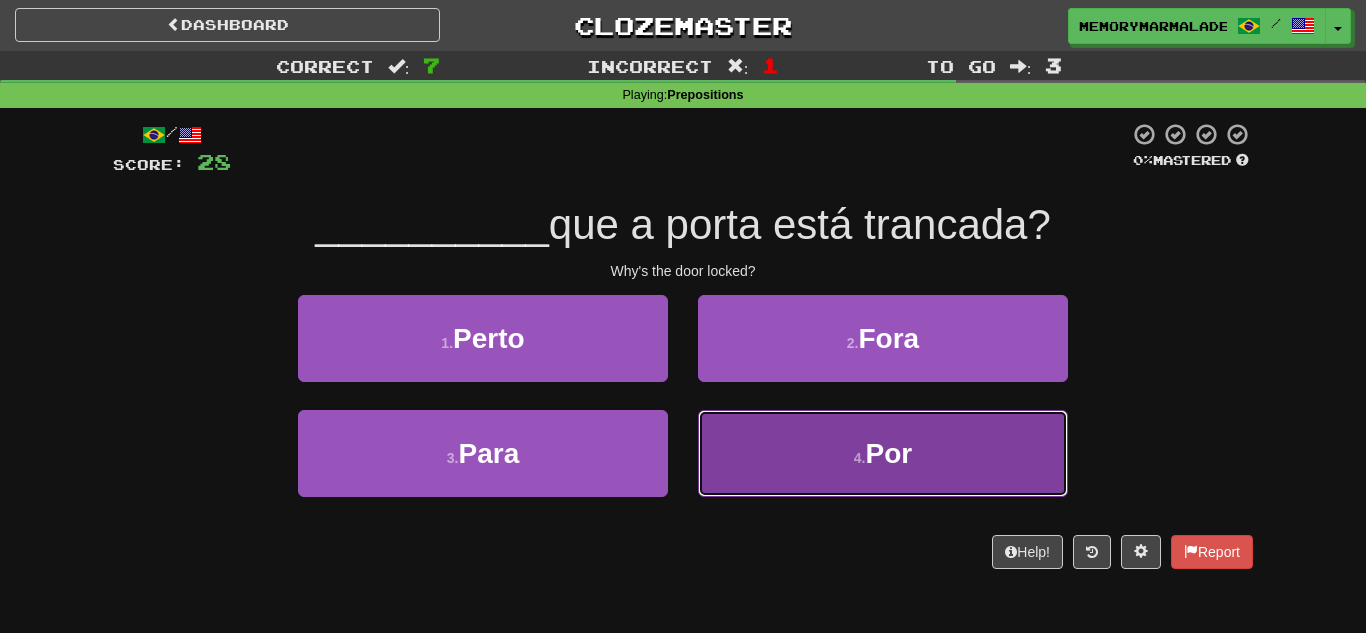 click on "4 .  Por" at bounding box center (883, 453) 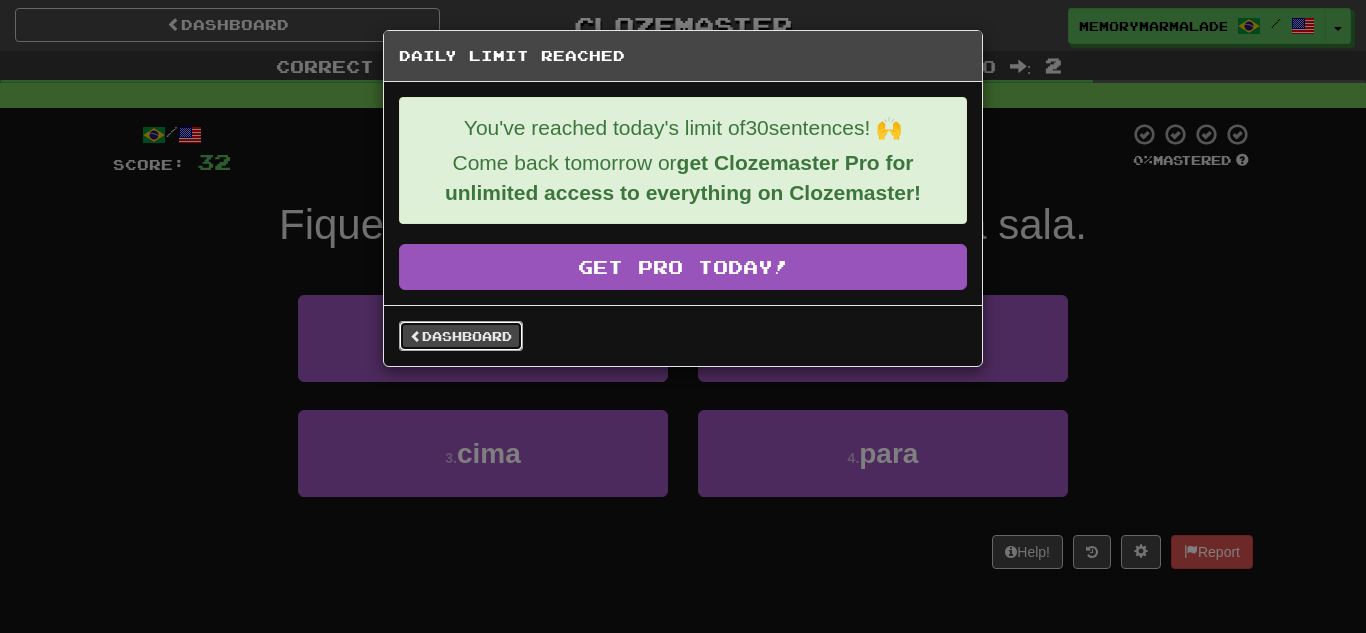 click on "Dashboard" at bounding box center [461, 336] 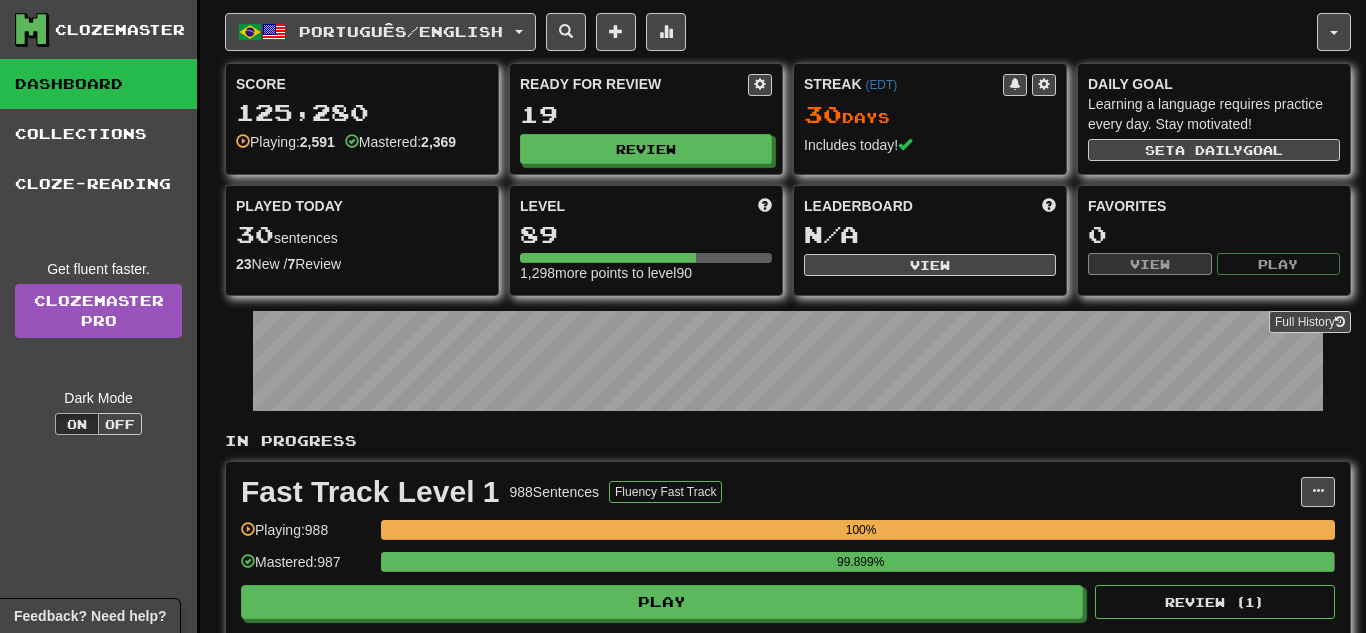scroll, scrollTop: 0, scrollLeft: 0, axis: both 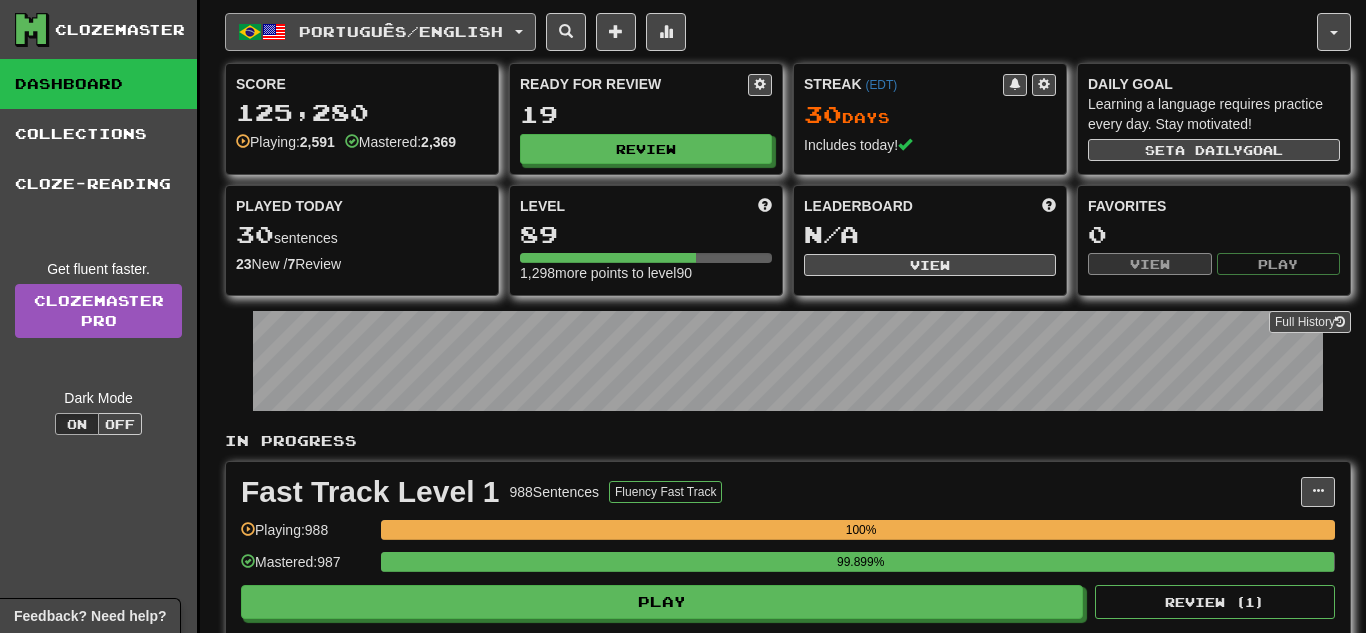 click on "Português  /  English" at bounding box center (380, 32) 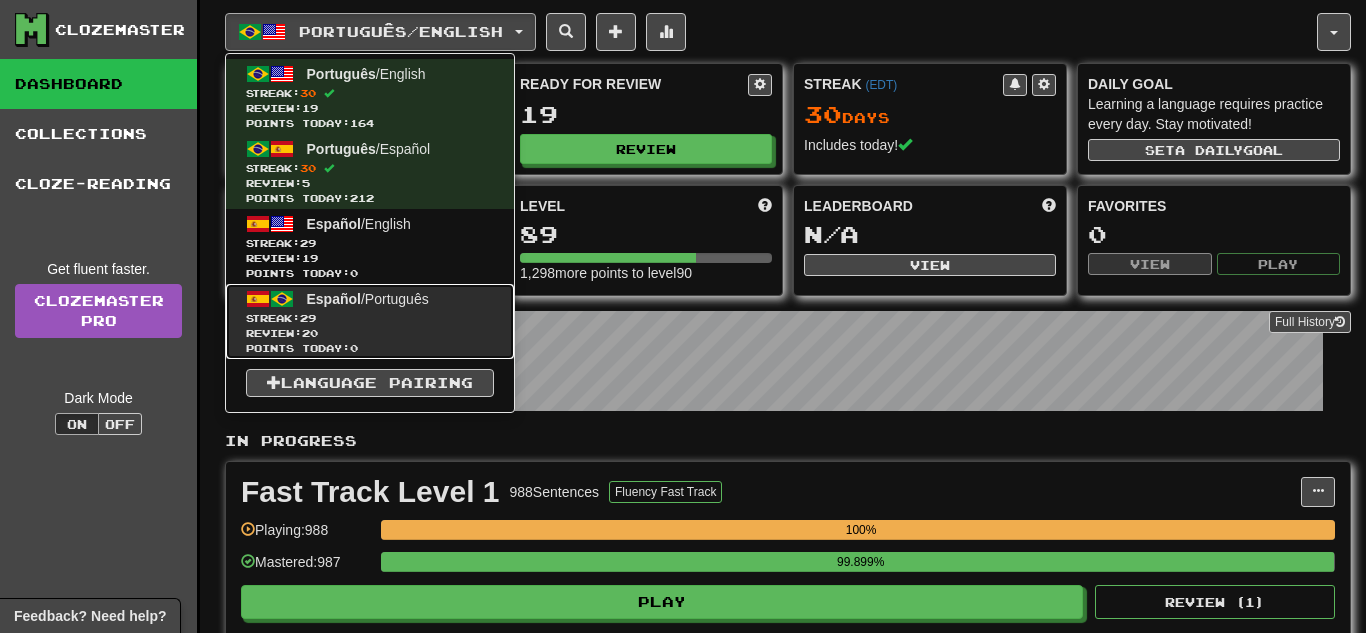 click on "Streak:  29" at bounding box center (370, 318) 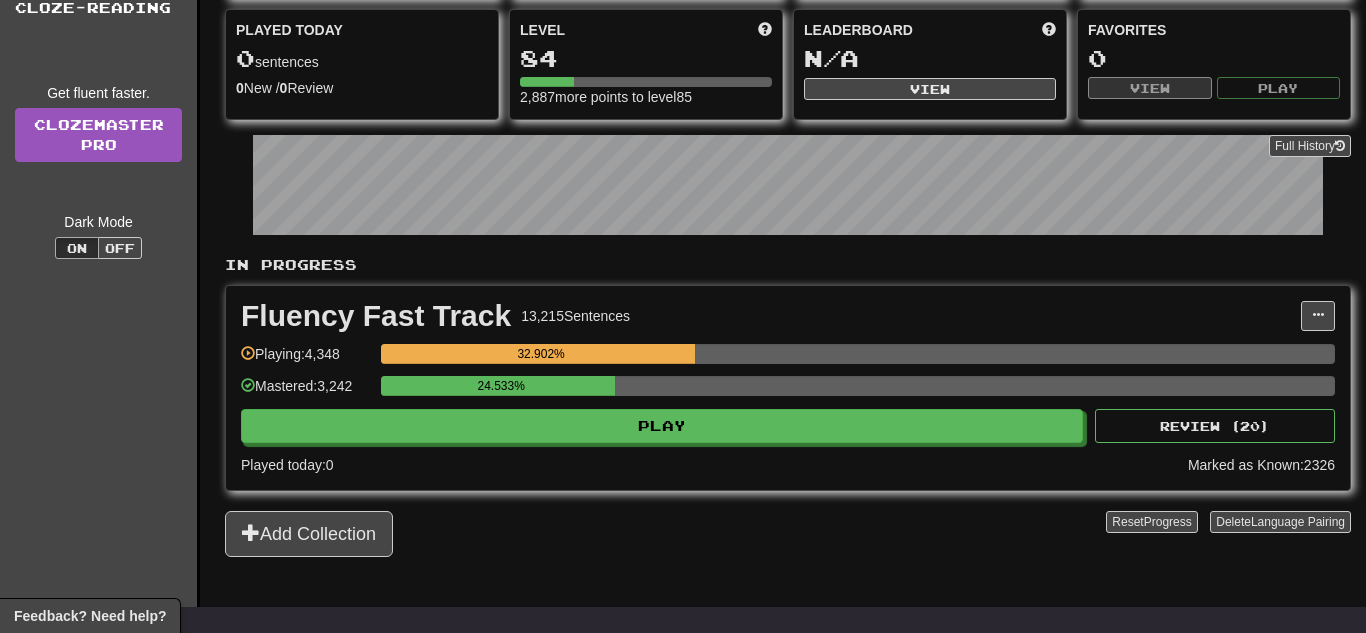 scroll, scrollTop: 200, scrollLeft: 0, axis: vertical 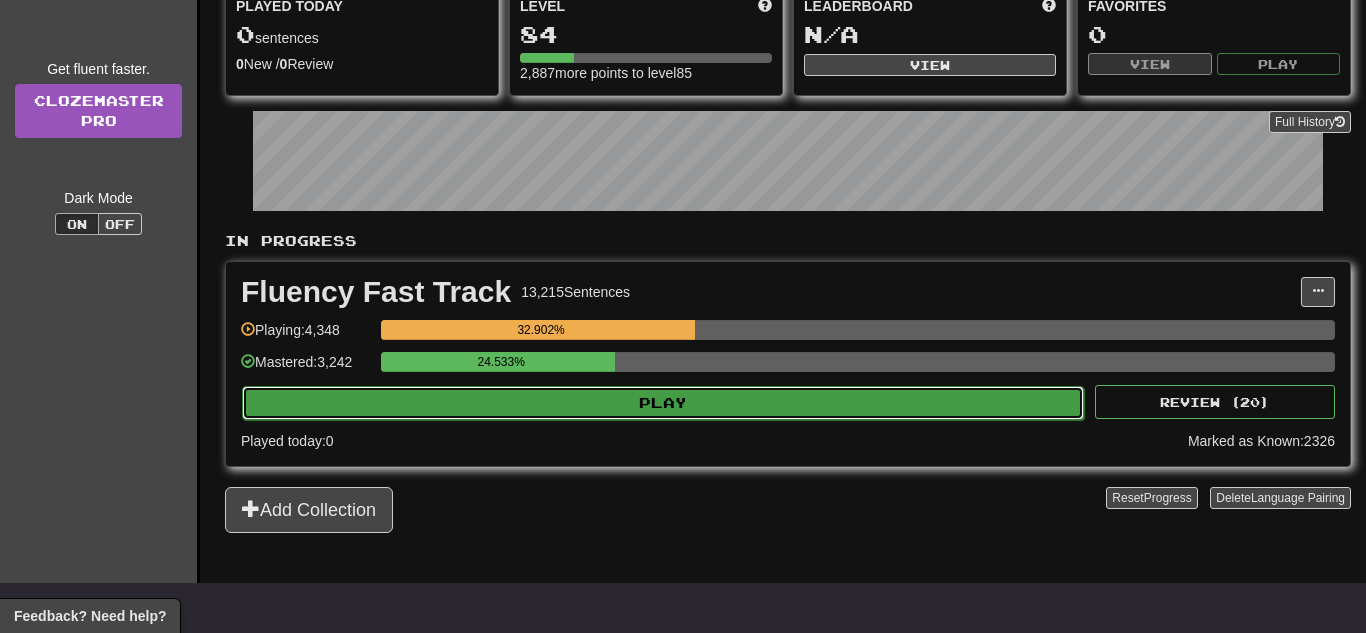 click on "Play" at bounding box center (663, 403) 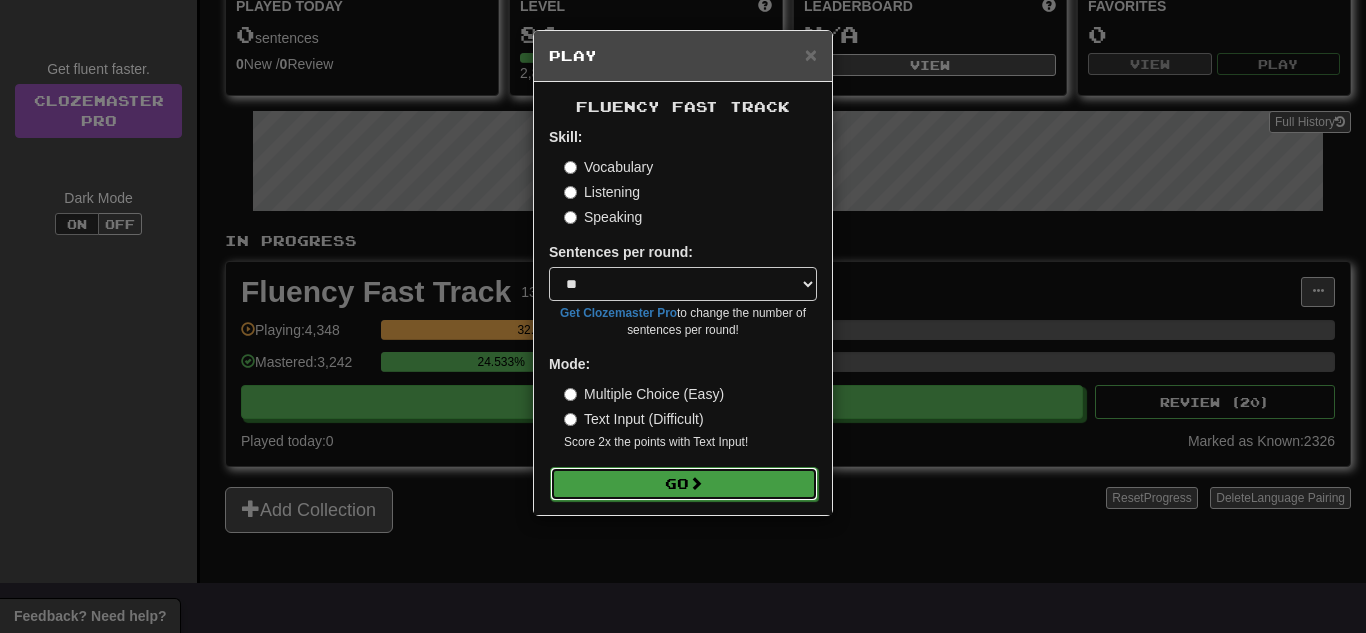 click on "Go" at bounding box center [684, 484] 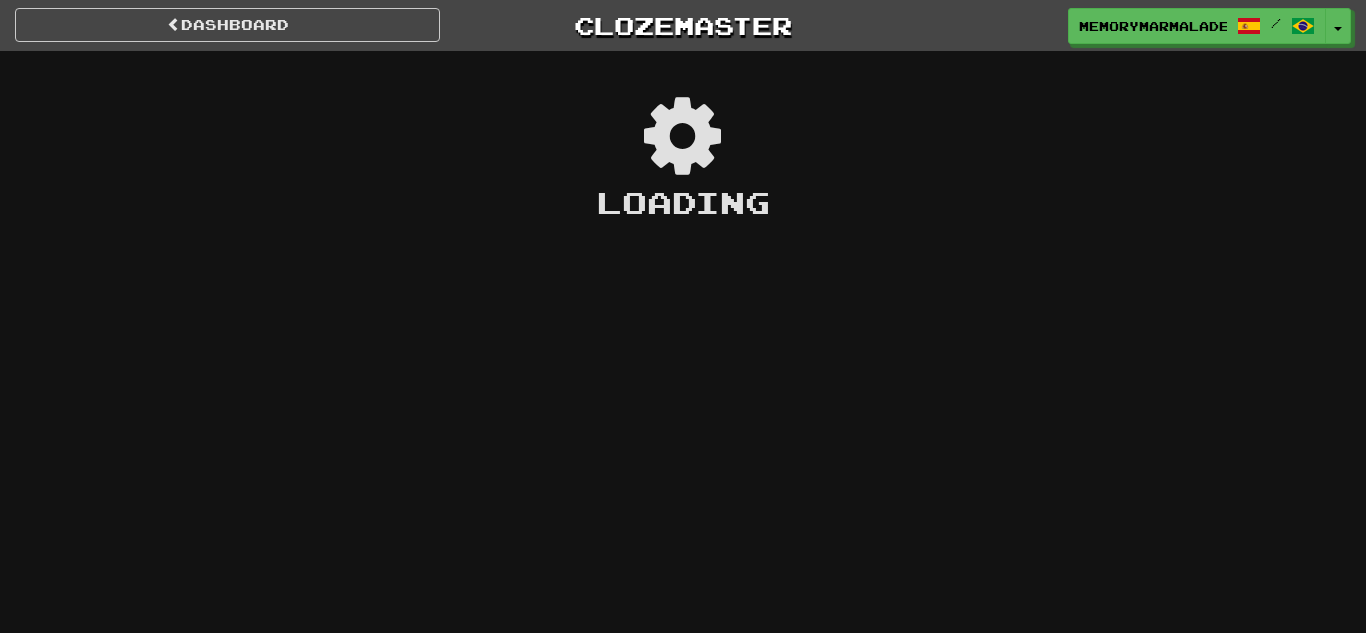scroll, scrollTop: 0, scrollLeft: 0, axis: both 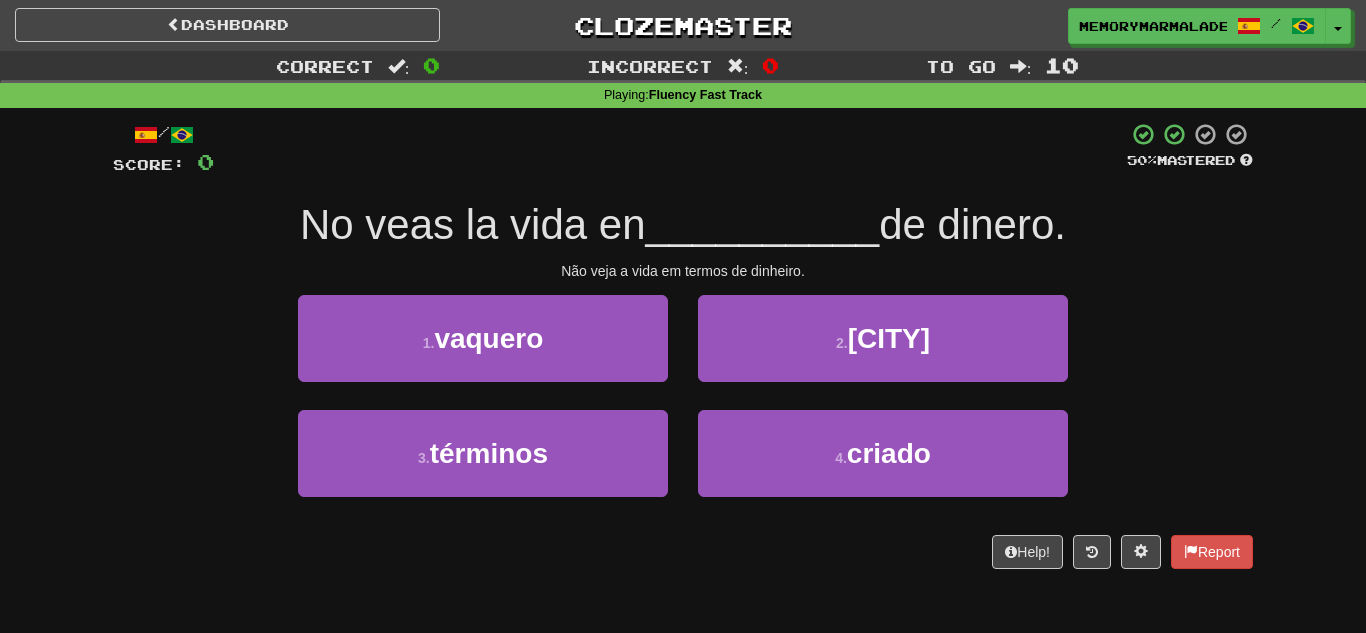 click on "1 . vaquero 2 . [CITY]" at bounding box center (683, 352) 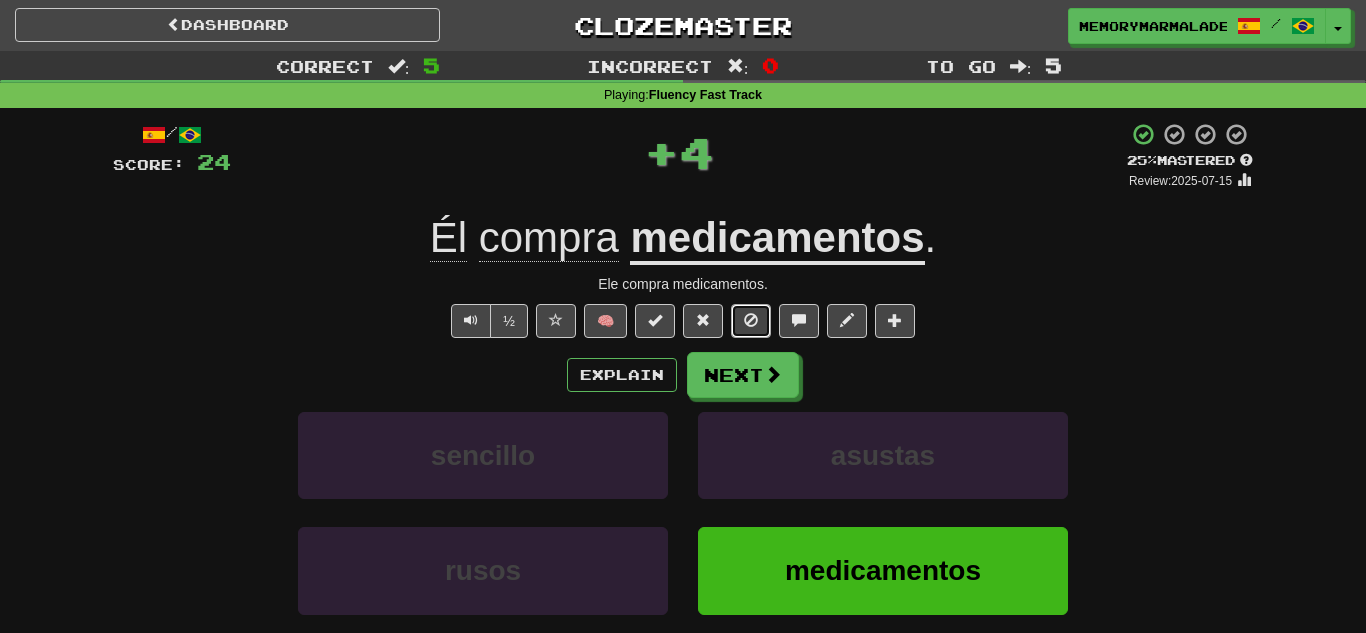 click at bounding box center [751, 320] 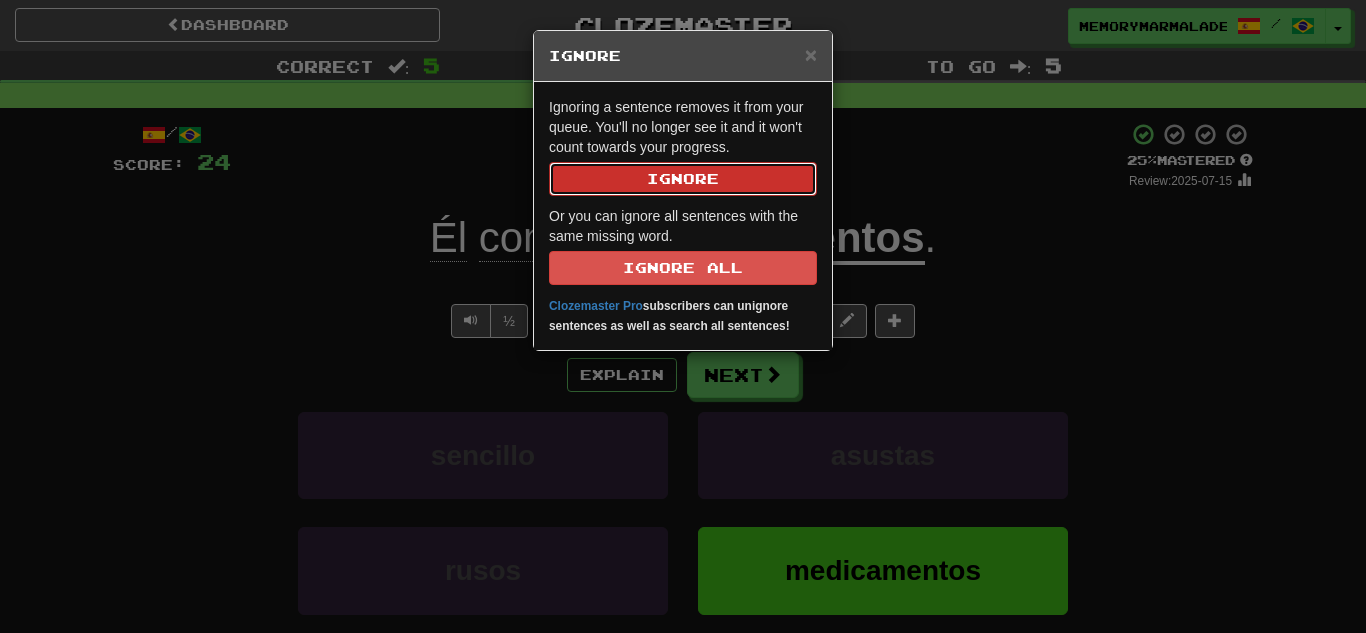 click on "Ignore" at bounding box center (683, 179) 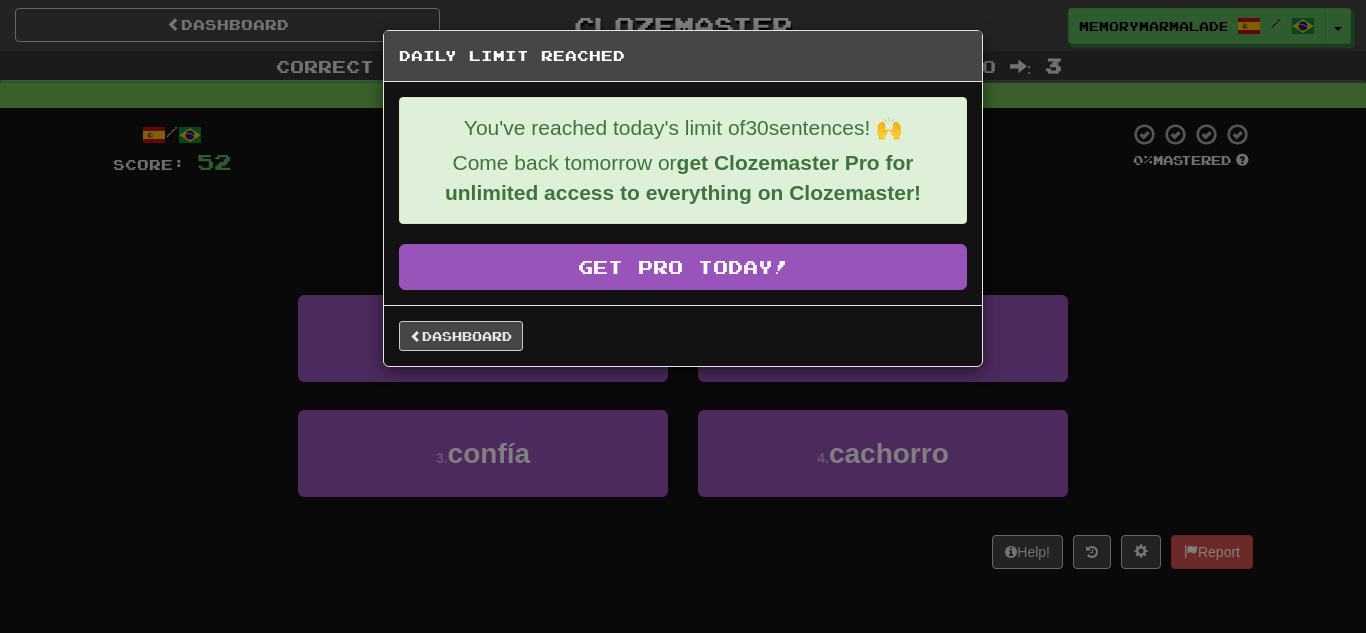 click on "Dashboard" at bounding box center (683, 335) 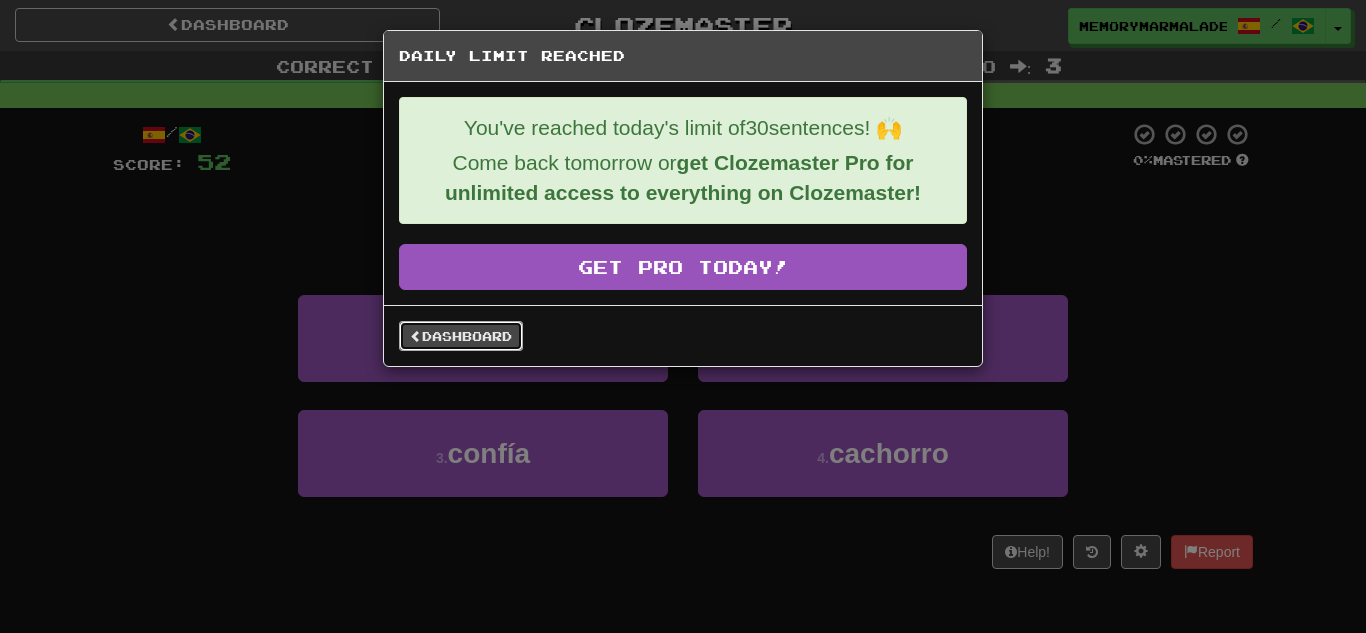 click on "Dashboard" at bounding box center [461, 336] 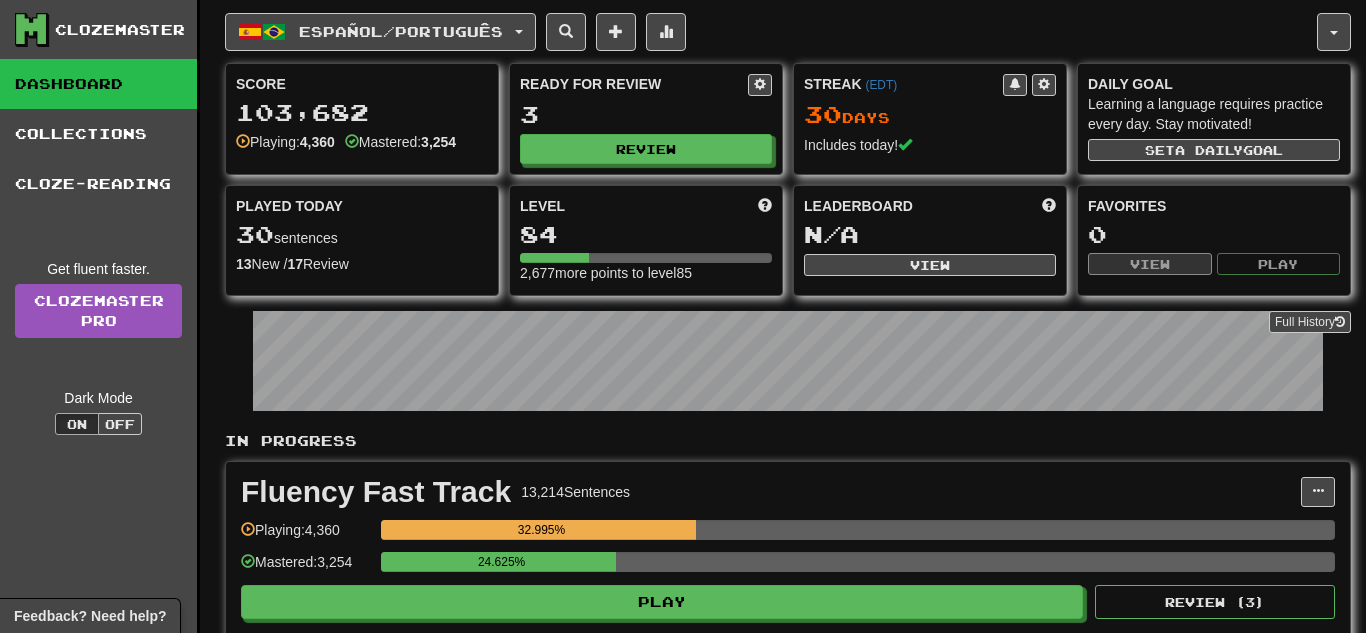 scroll, scrollTop: 0, scrollLeft: 0, axis: both 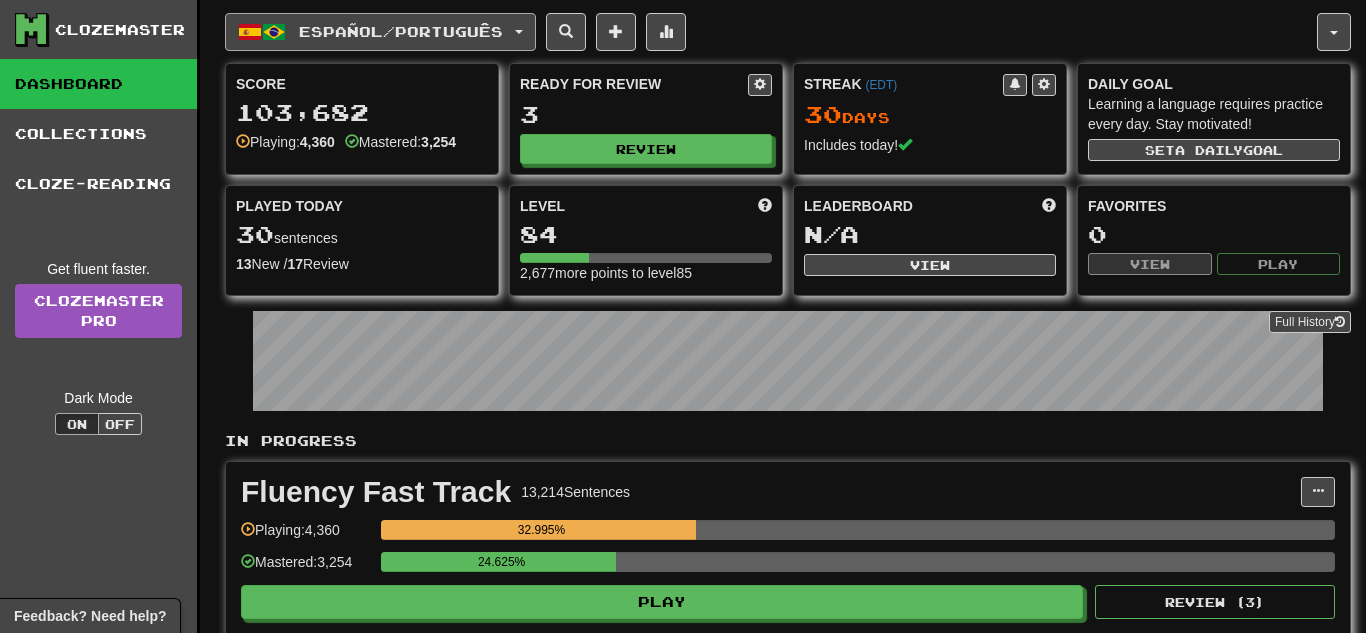 click on "Español  /  Português" at bounding box center [380, 32] 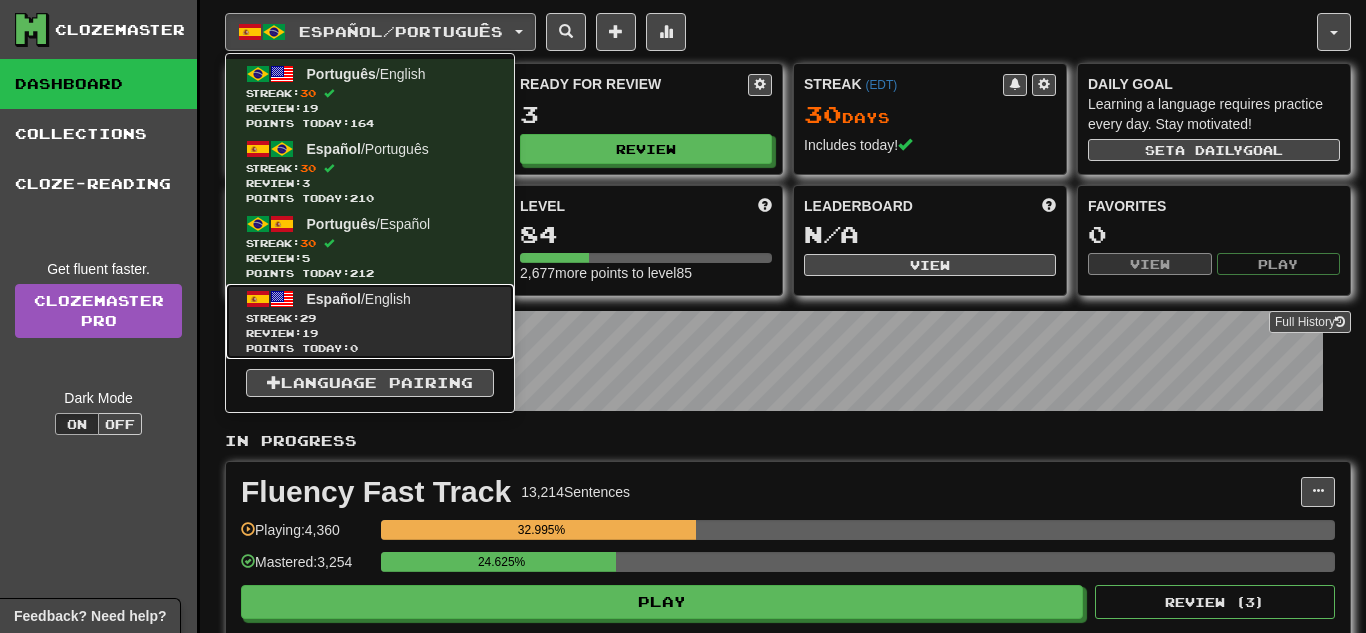 click on "Español  /  English" at bounding box center [359, 299] 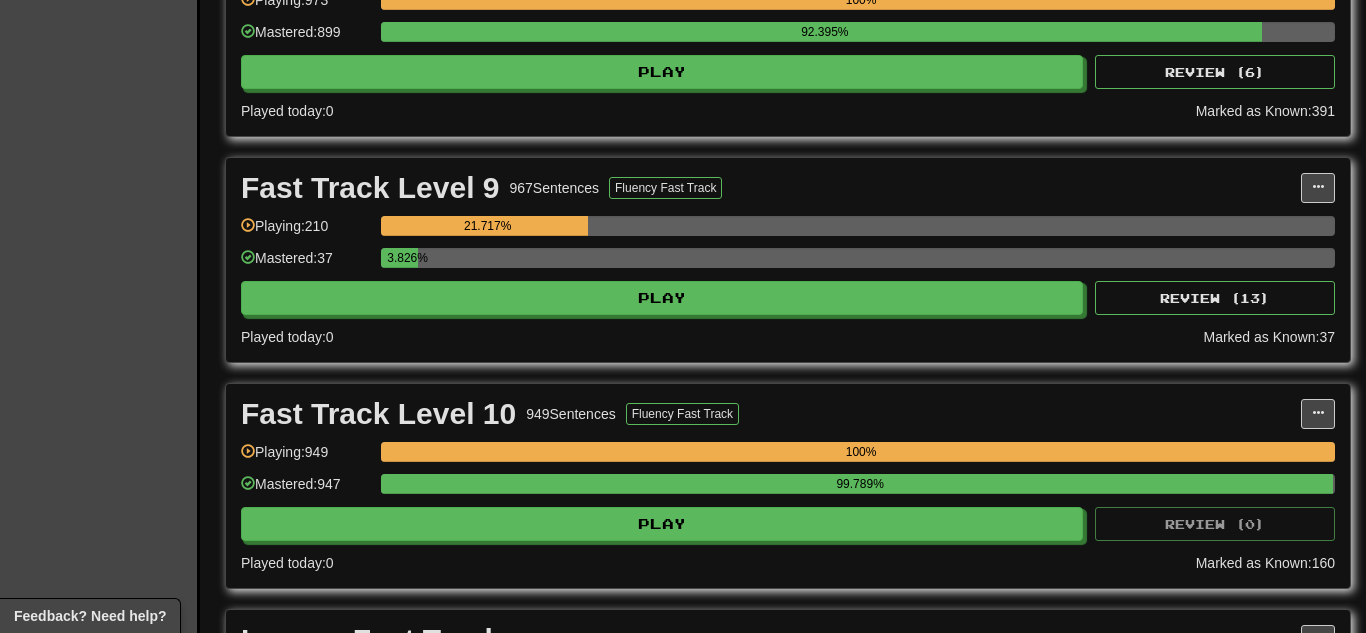 scroll, scrollTop: 760, scrollLeft: 0, axis: vertical 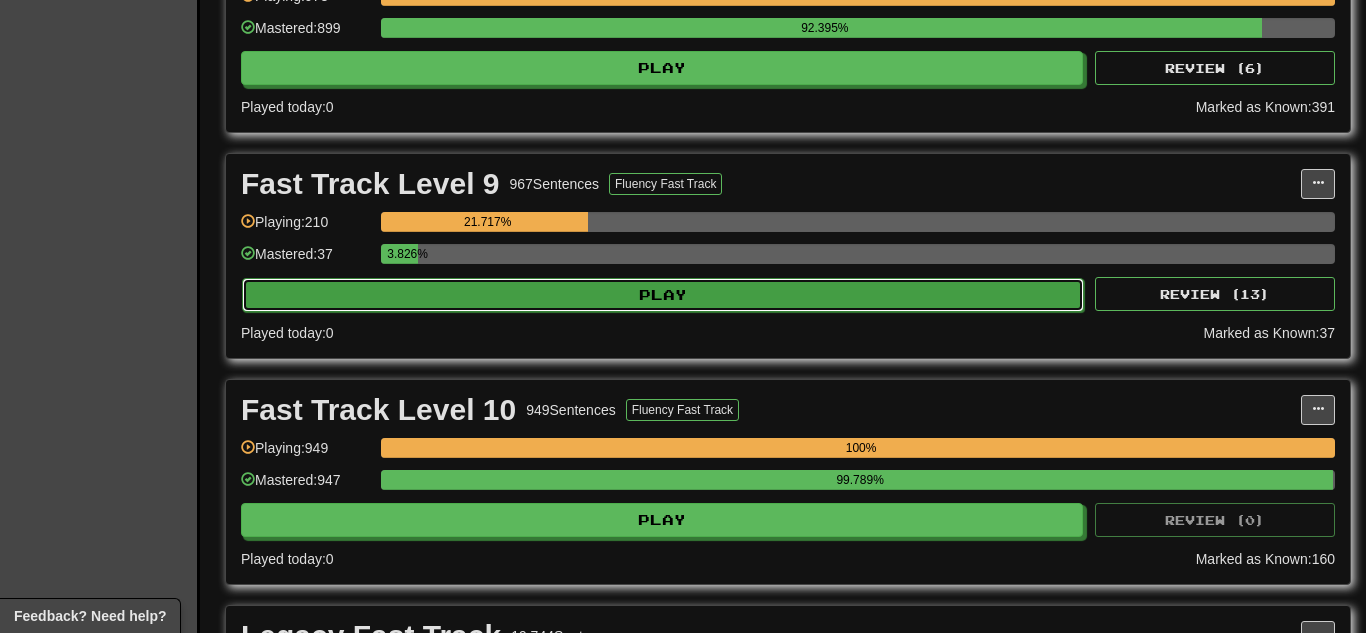 click on "Play" at bounding box center [663, 295] 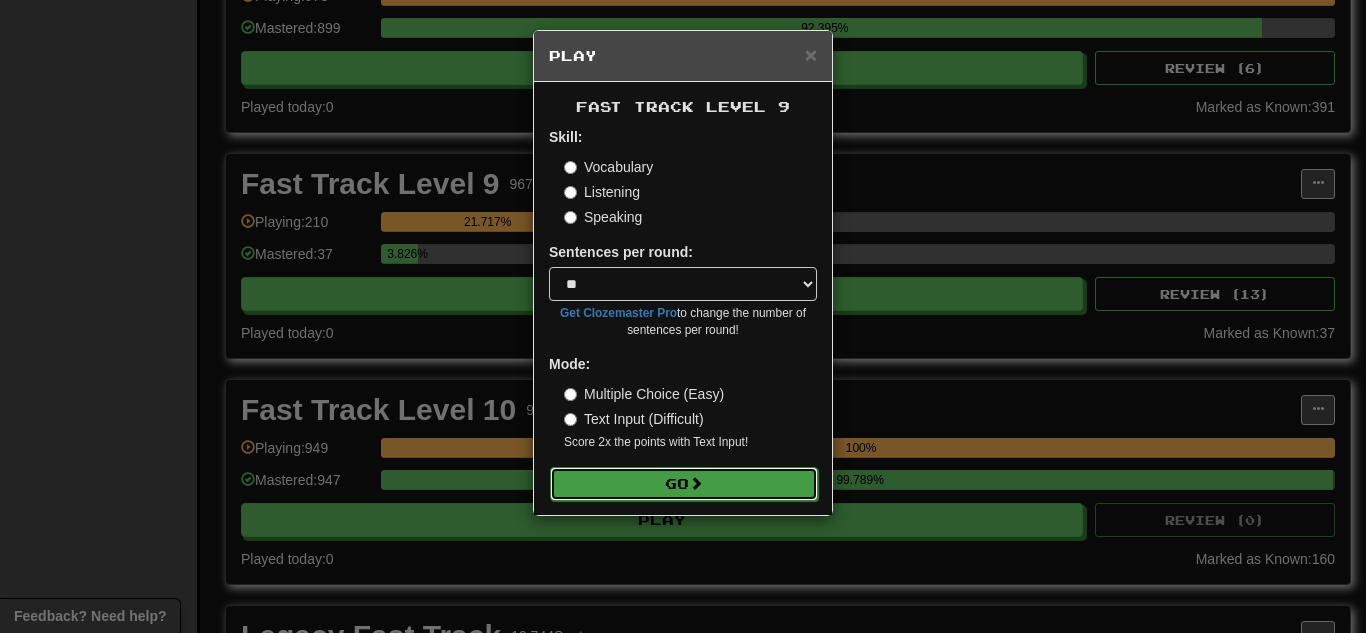 click on "Go" at bounding box center [684, 484] 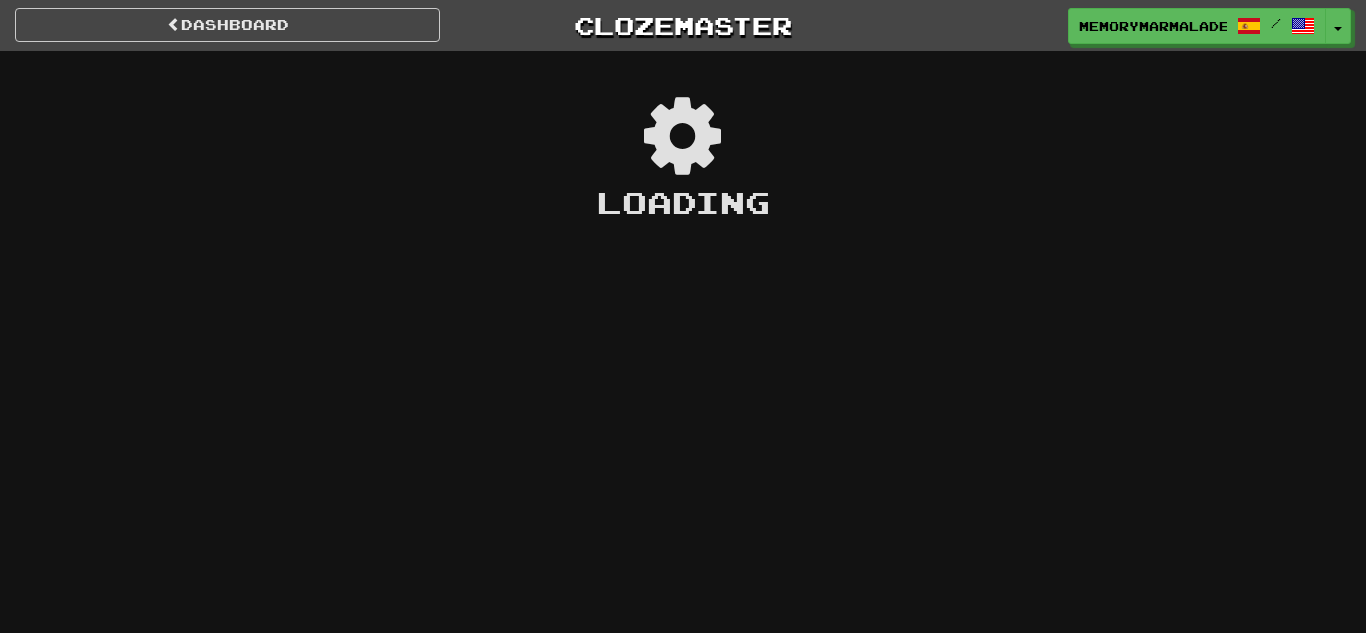 scroll, scrollTop: 0, scrollLeft: 0, axis: both 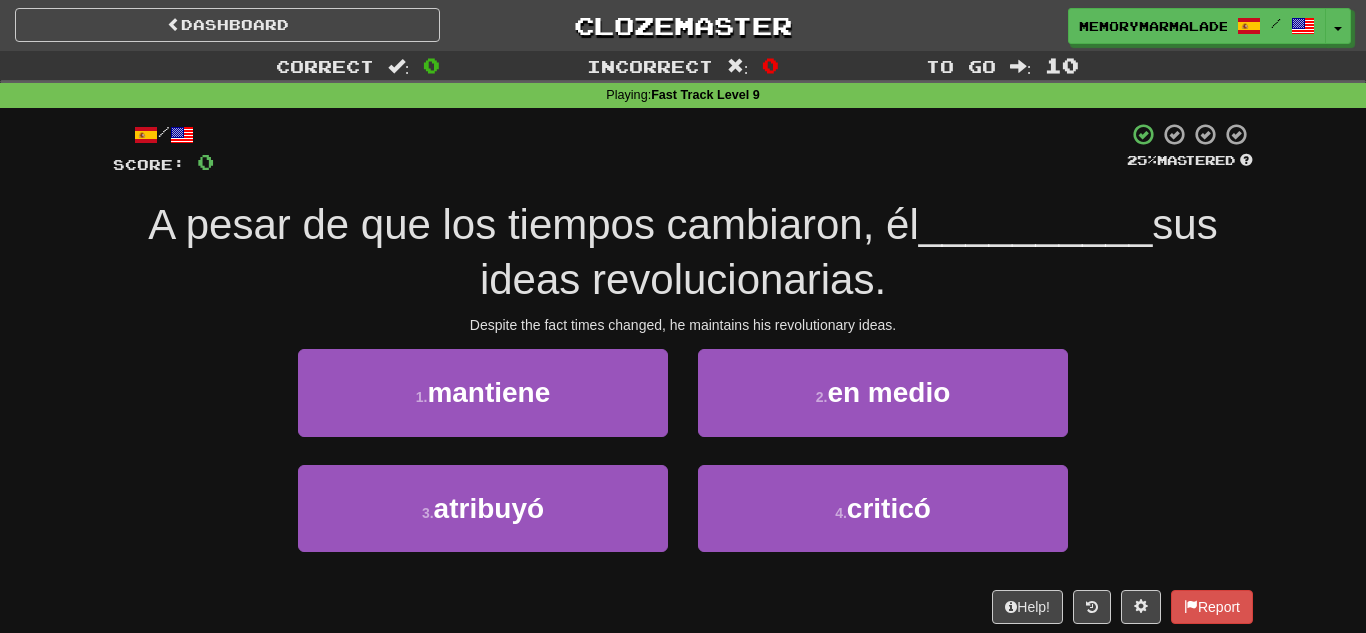 click on "1 . mantiene 2 . en medio" at bounding box center (683, 406) 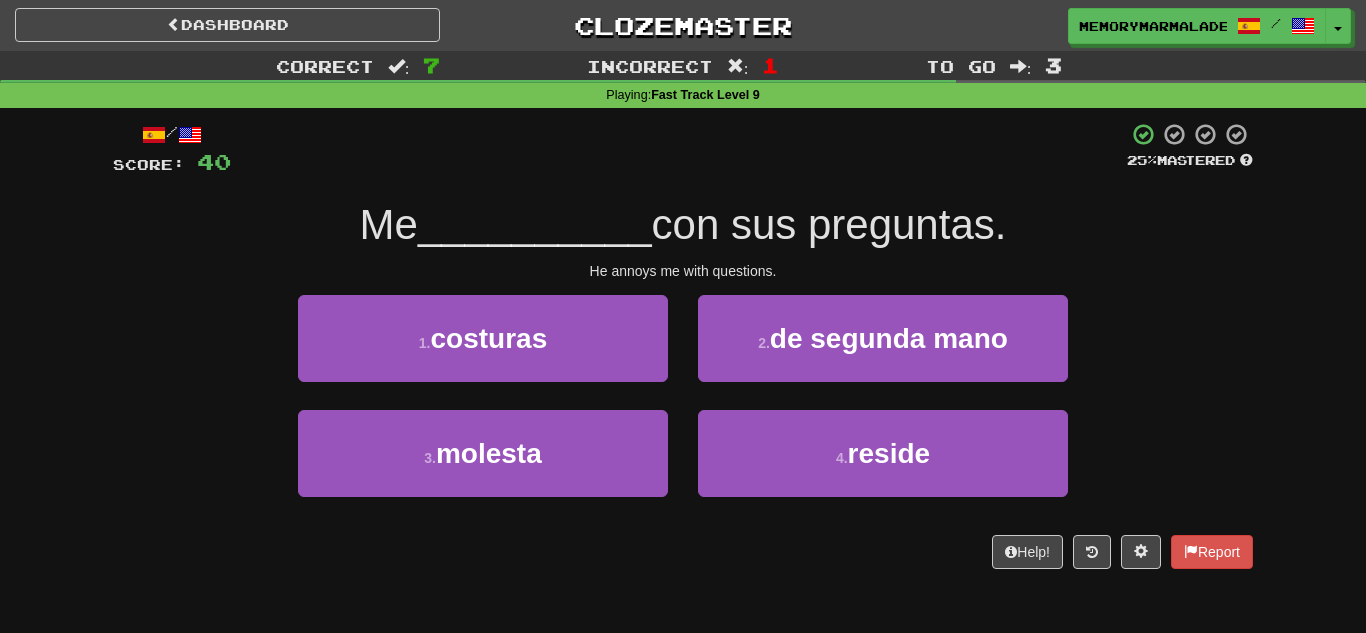 click on "3 . molesta 4 . reside" at bounding box center (683, 467) 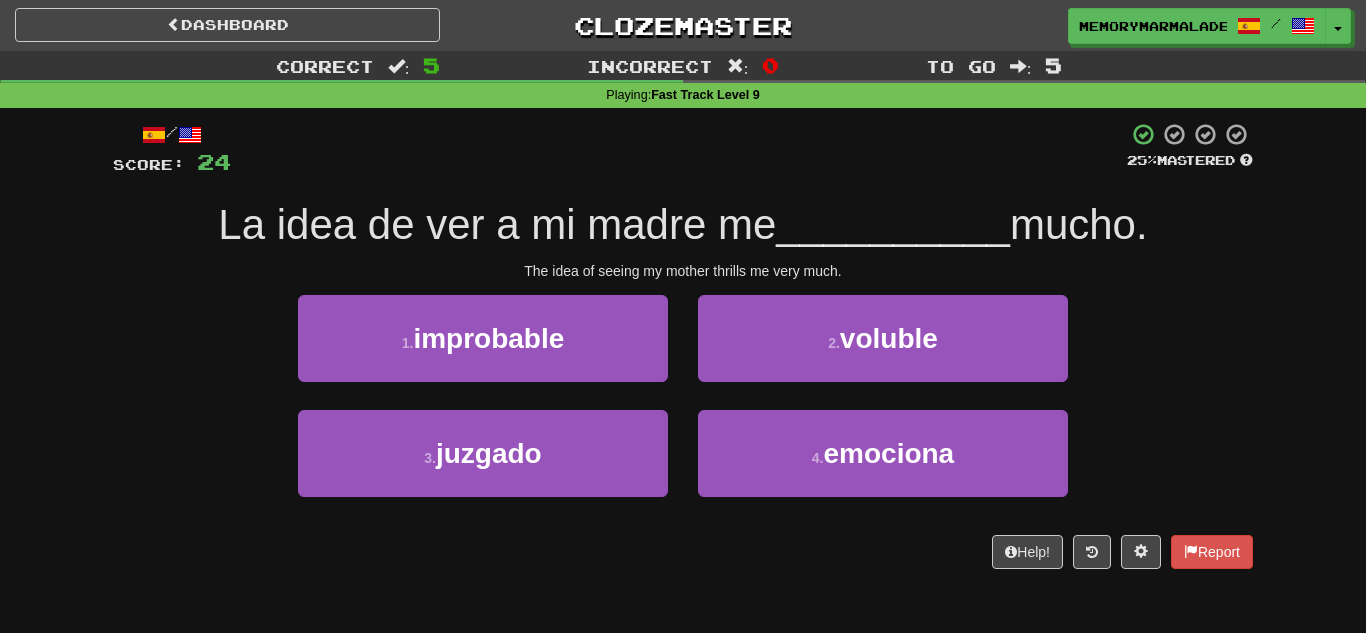 click on "1 . improbable 2 . voluble" at bounding box center (683, 352) 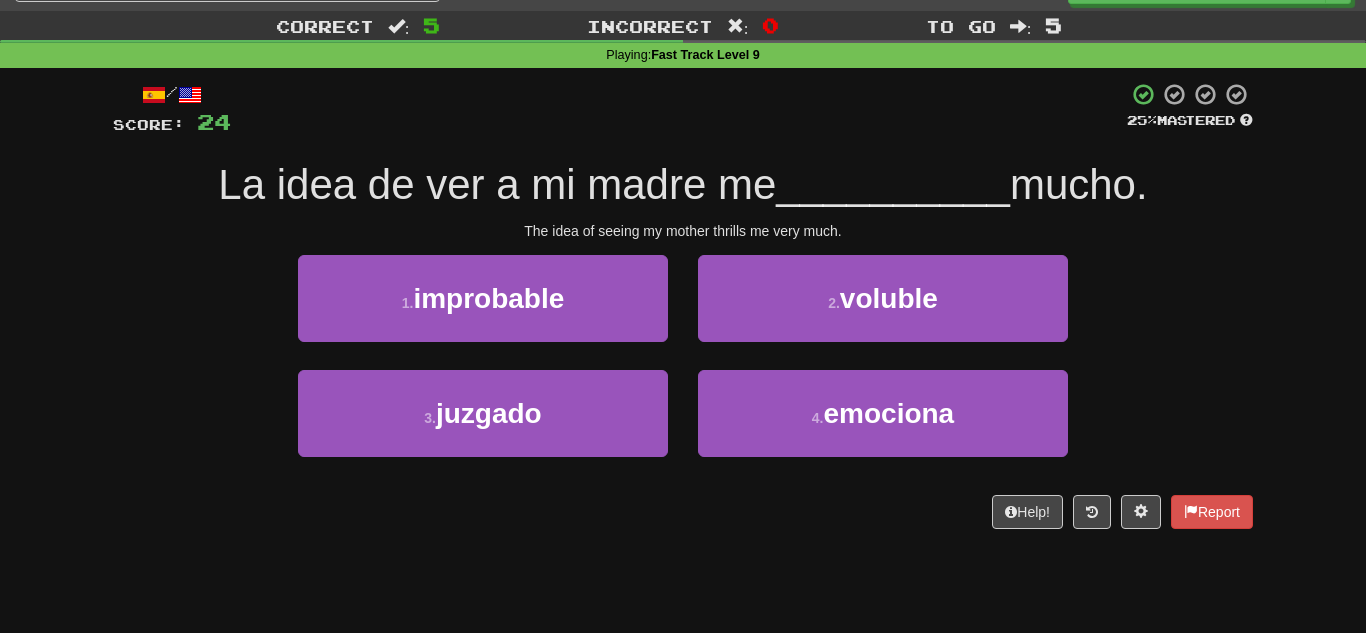 scroll, scrollTop: 0, scrollLeft: 0, axis: both 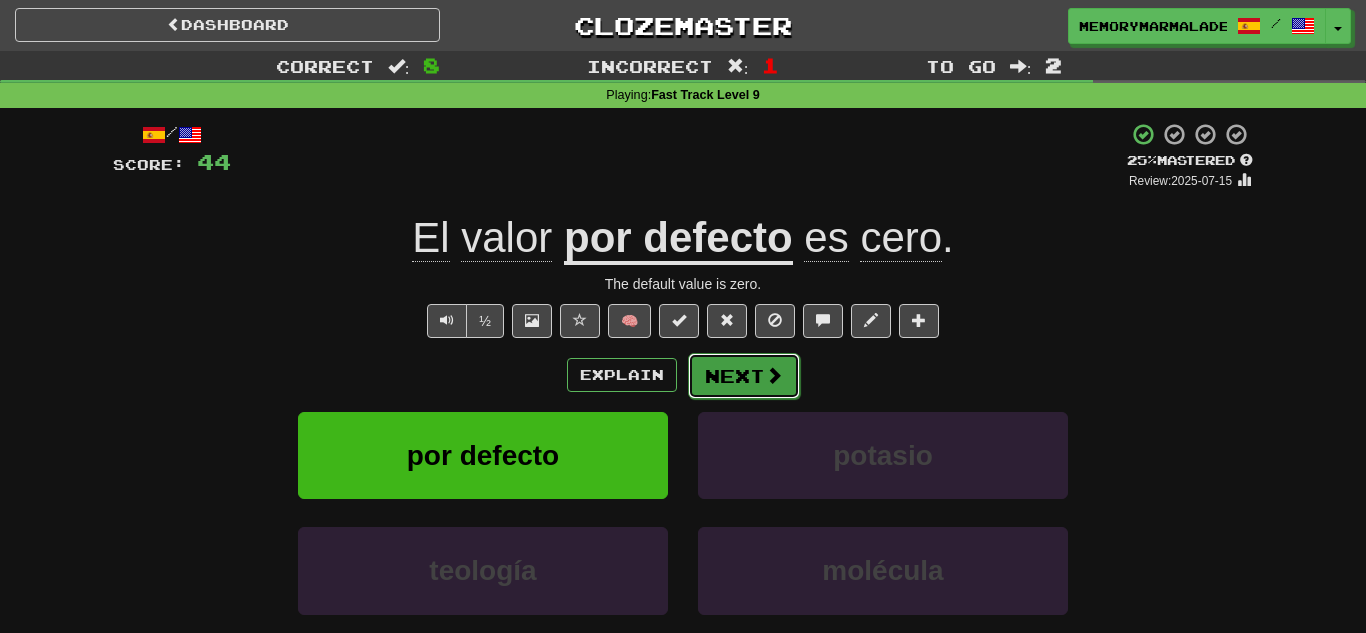 click on "Next" at bounding box center [744, 376] 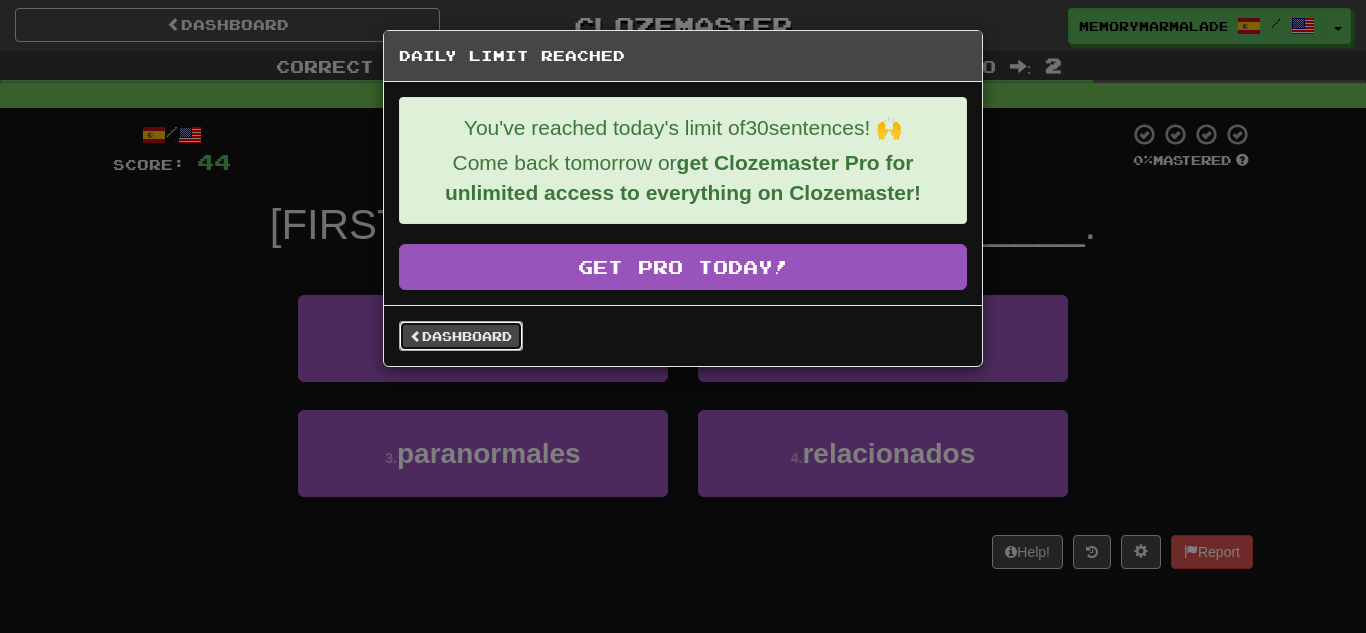 click on "Dashboard" at bounding box center (461, 336) 